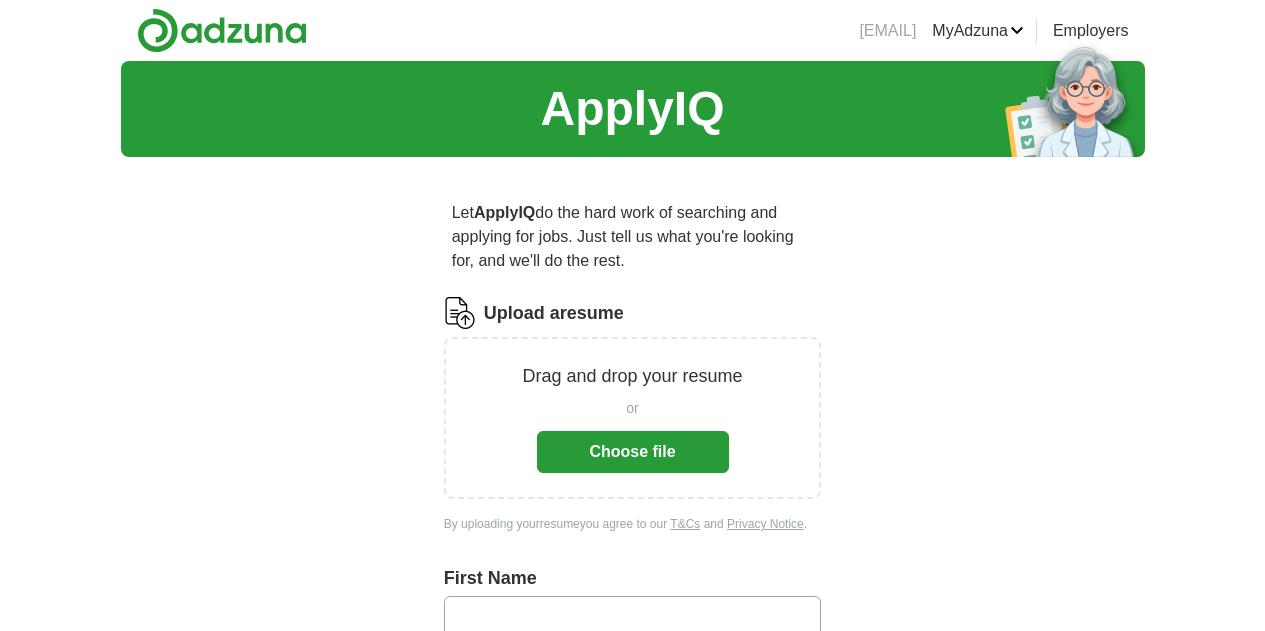 scroll, scrollTop: 0, scrollLeft: 0, axis: both 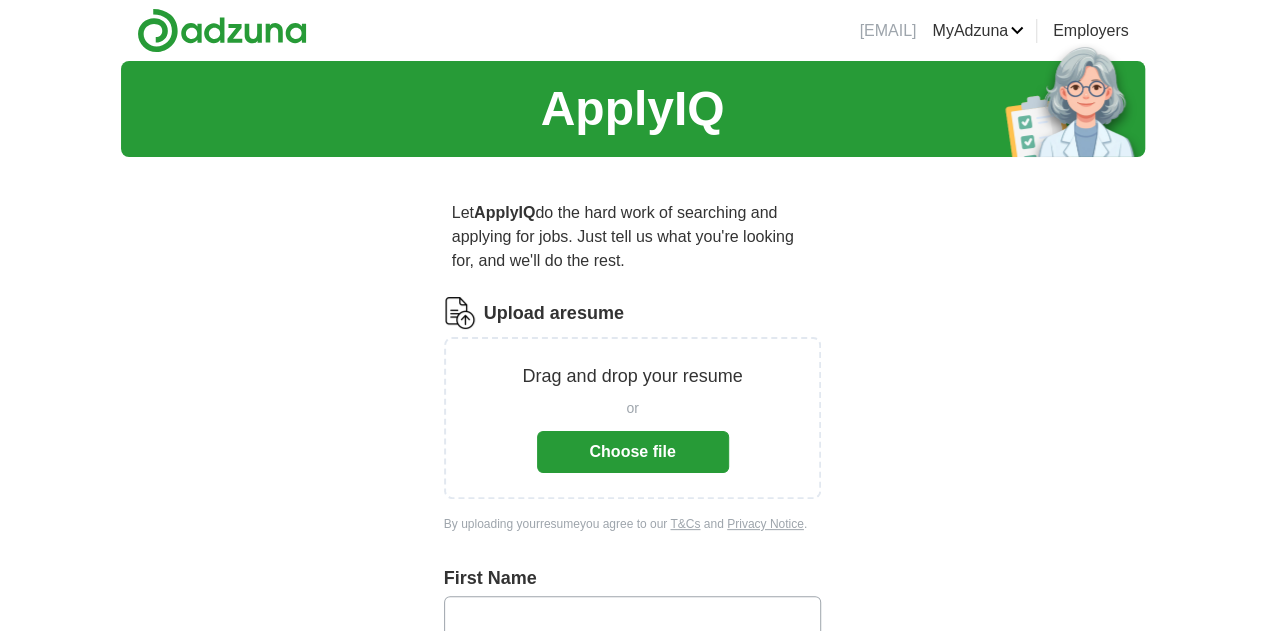 click on "Choose file" at bounding box center [633, 452] 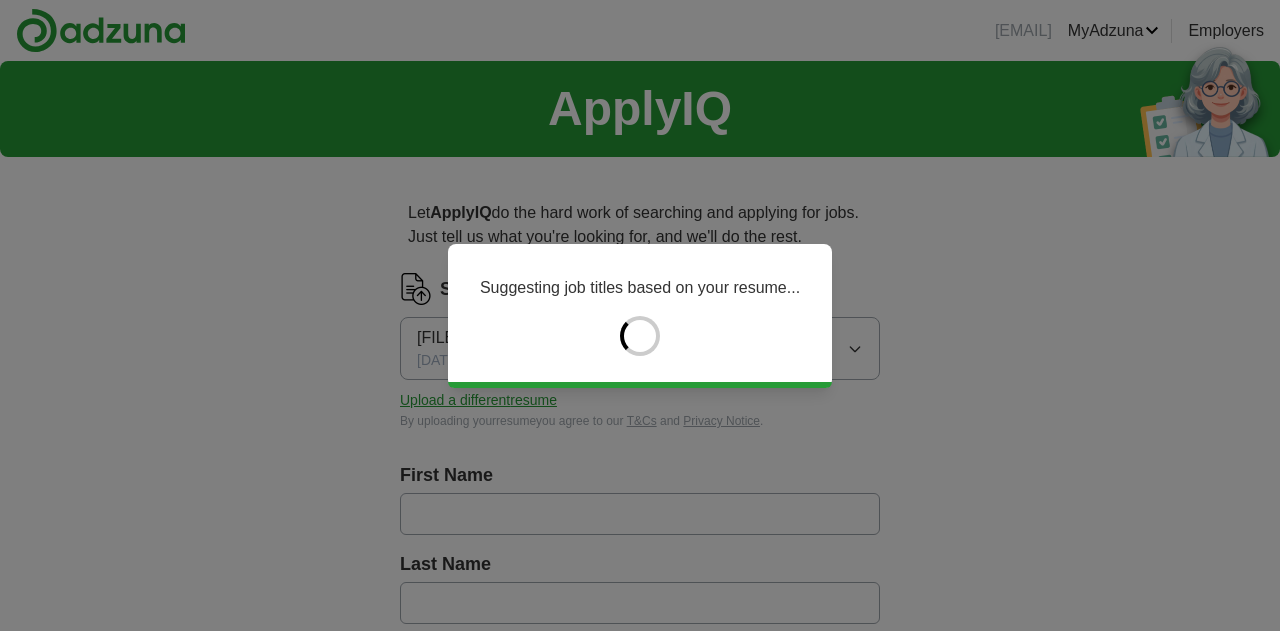 type on "*******" 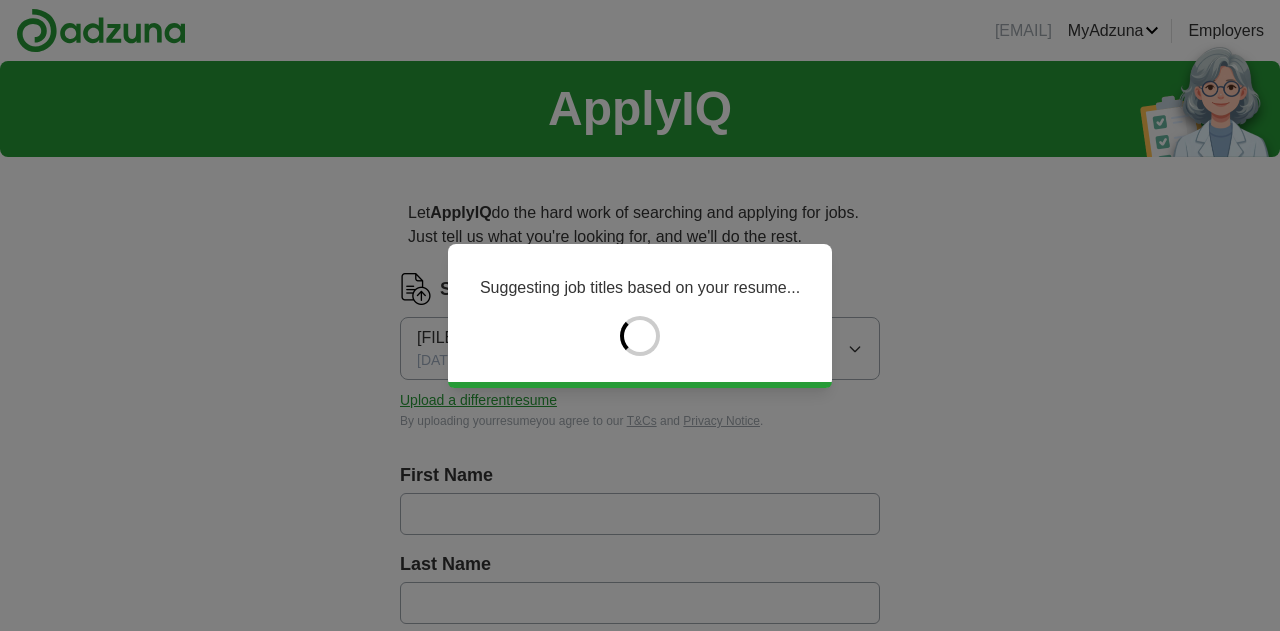 type on "*******" 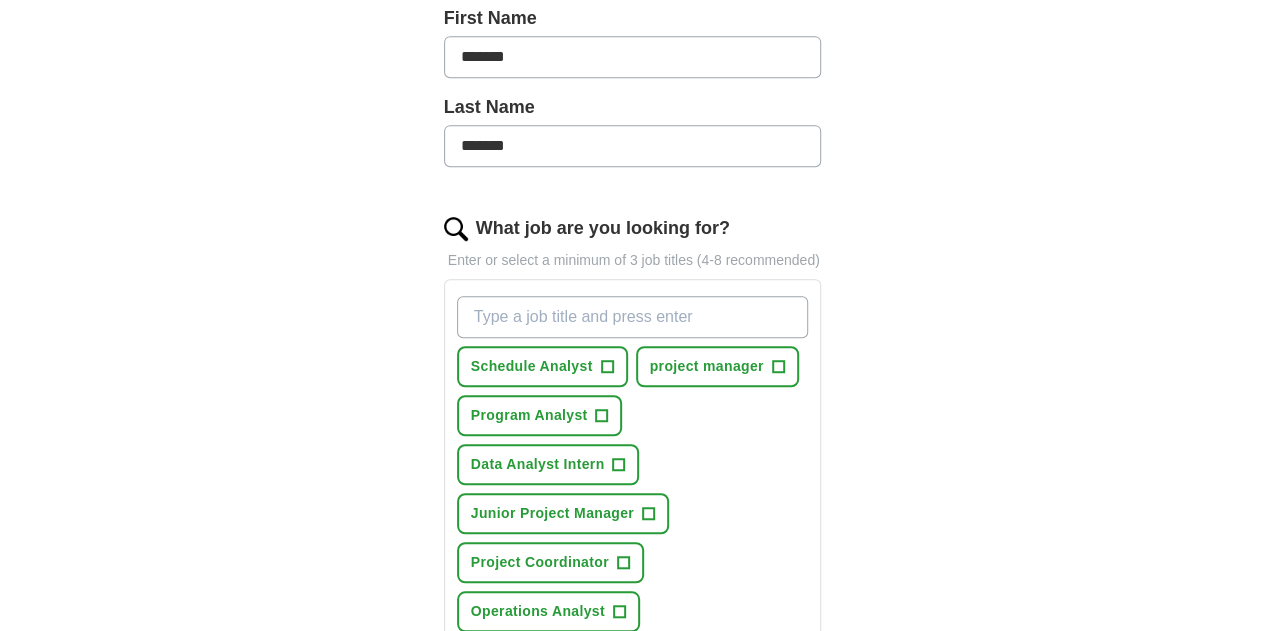 scroll, scrollTop: 480, scrollLeft: 0, axis: vertical 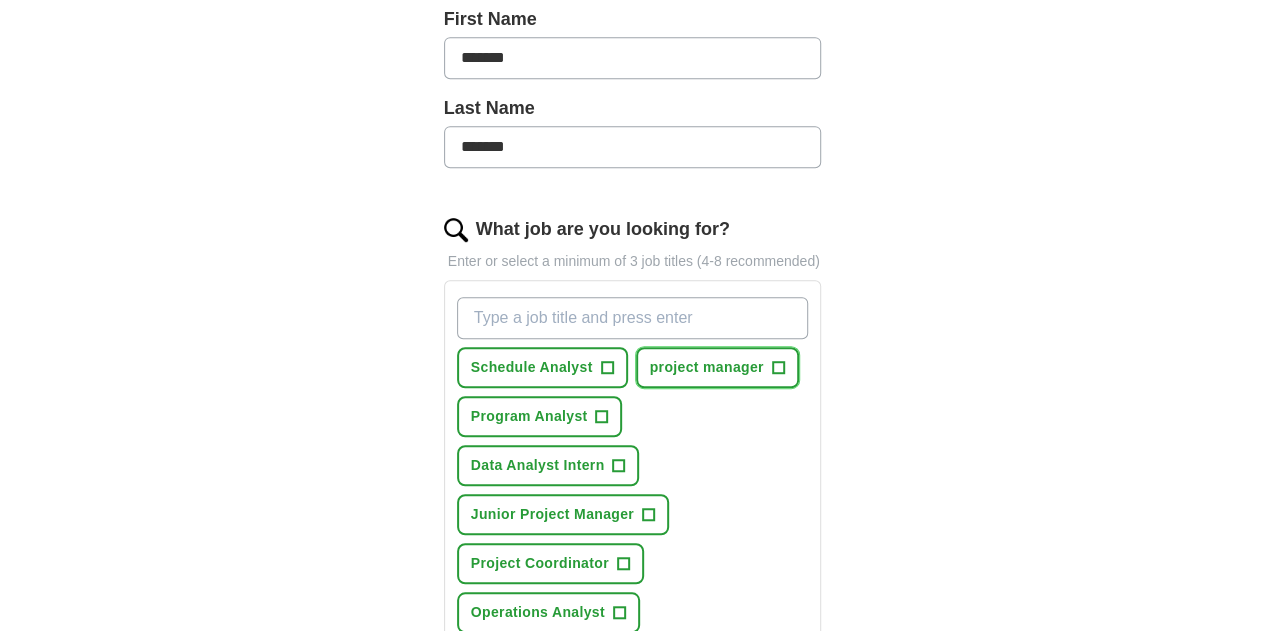 click on "+" at bounding box center (778, 368) 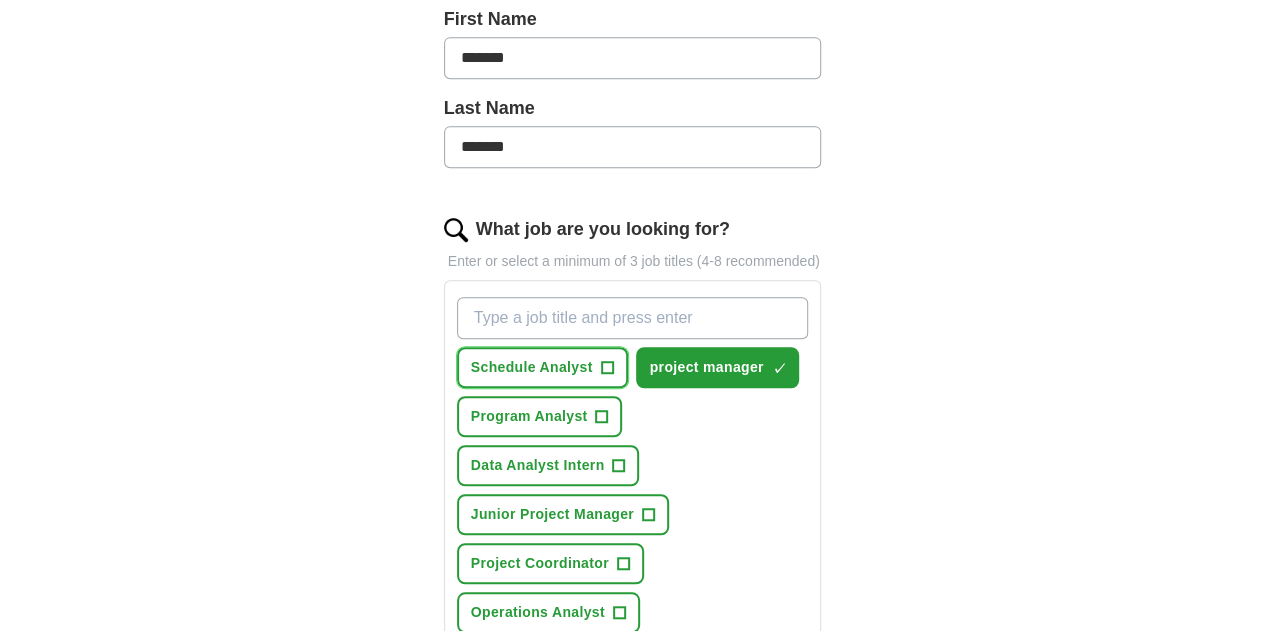 click on "+" at bounding box center [607, 368] 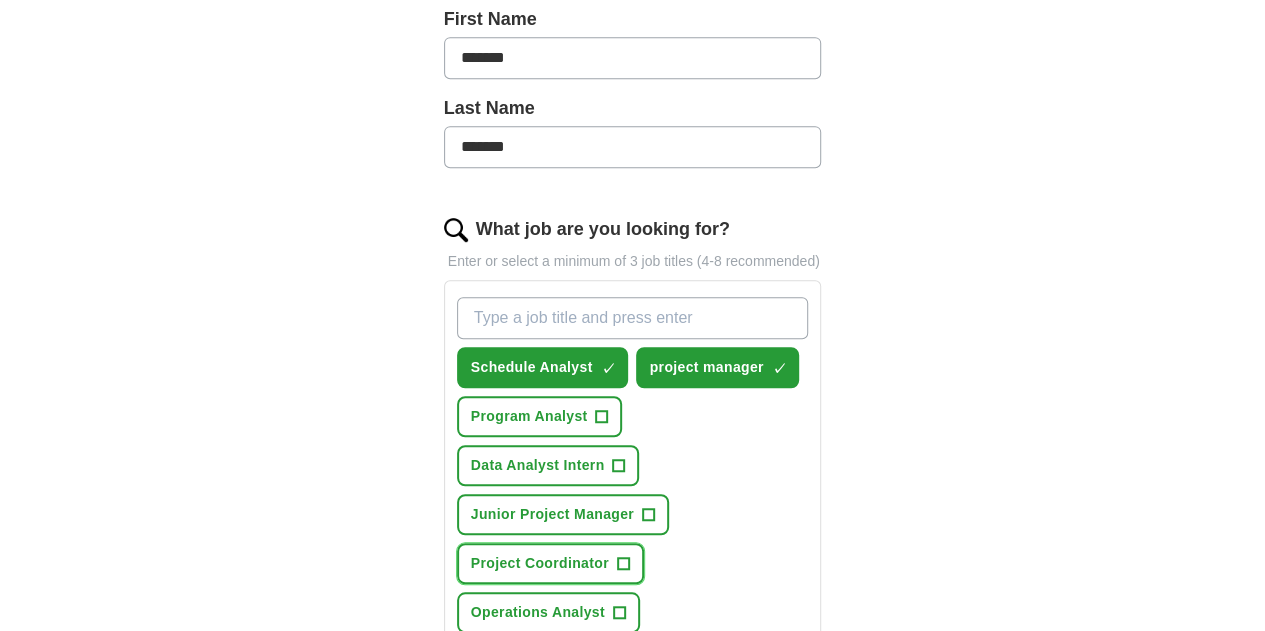 click on "+" at bounding box center [623, 564] 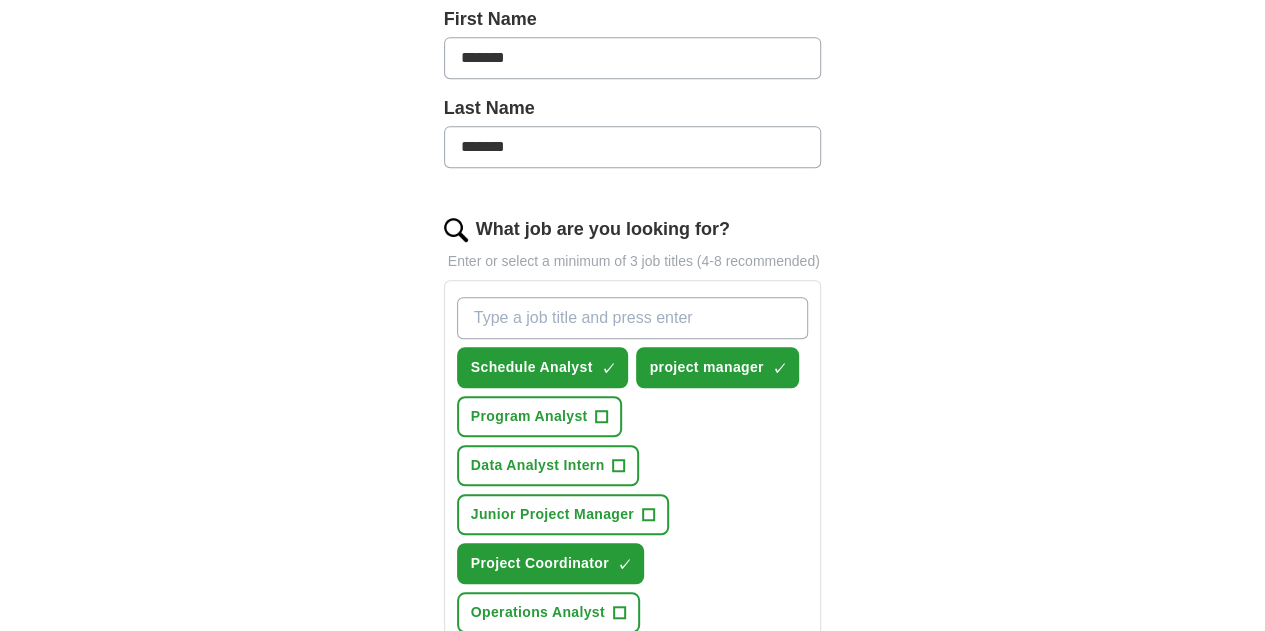 click on "+" at bounding box center [780, 711] 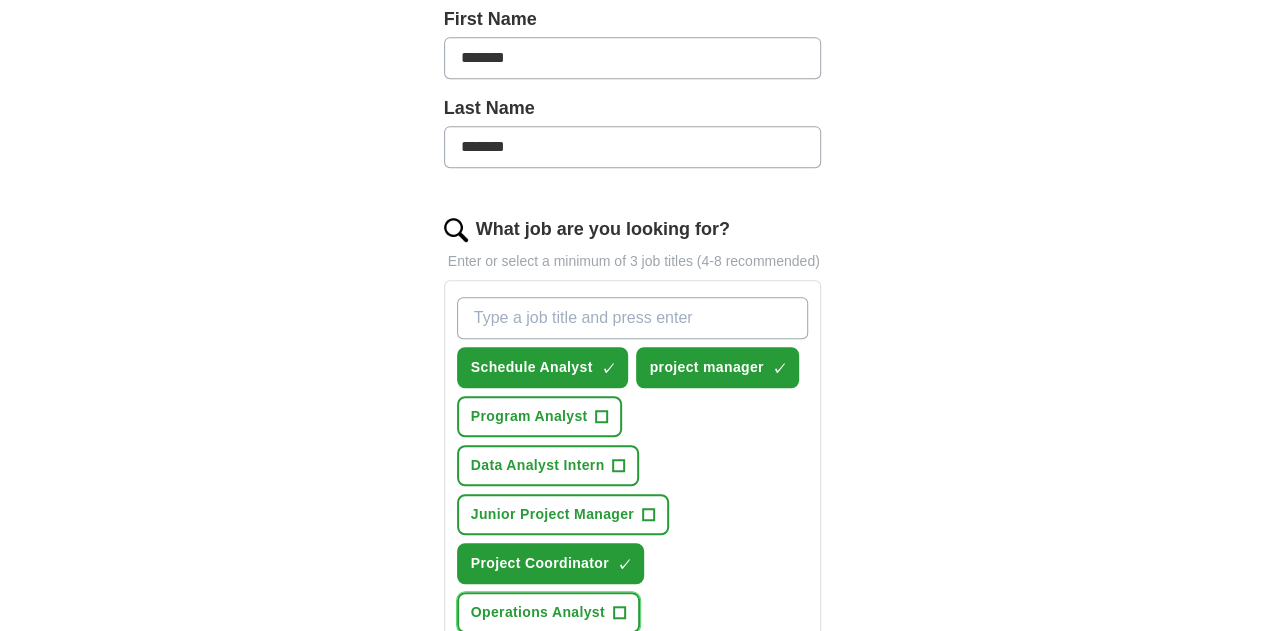 click on "+" at bounding box center (619, 613) 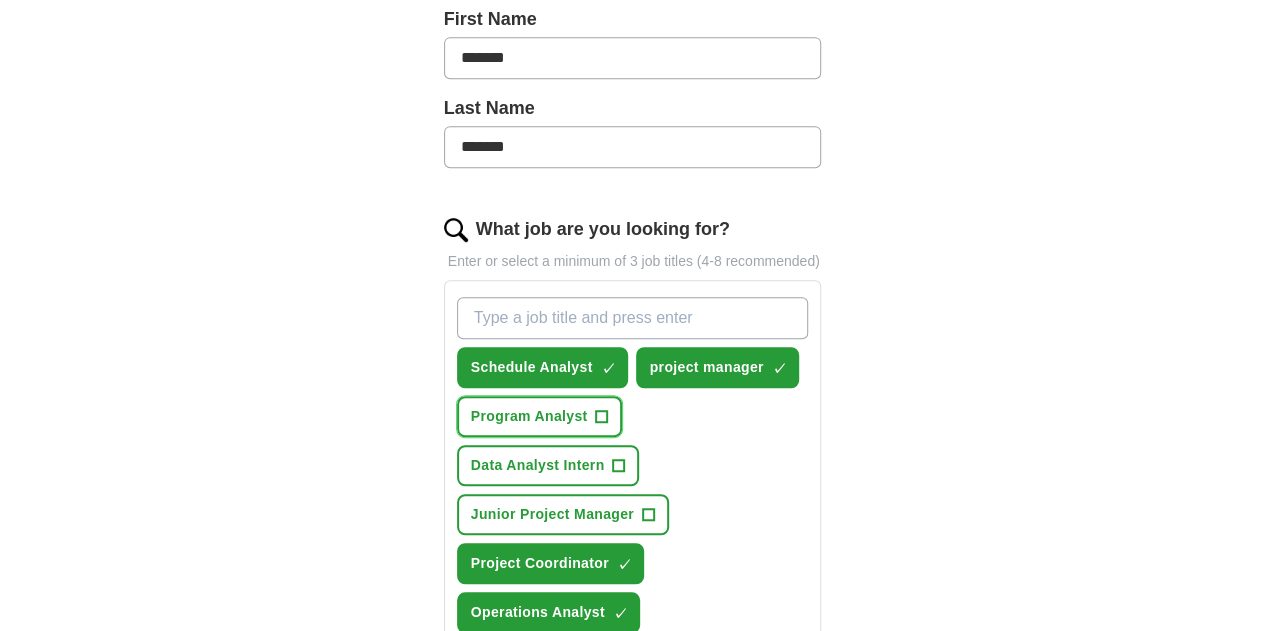 click on "Program Analyst +" at bounding box center [540, 416] 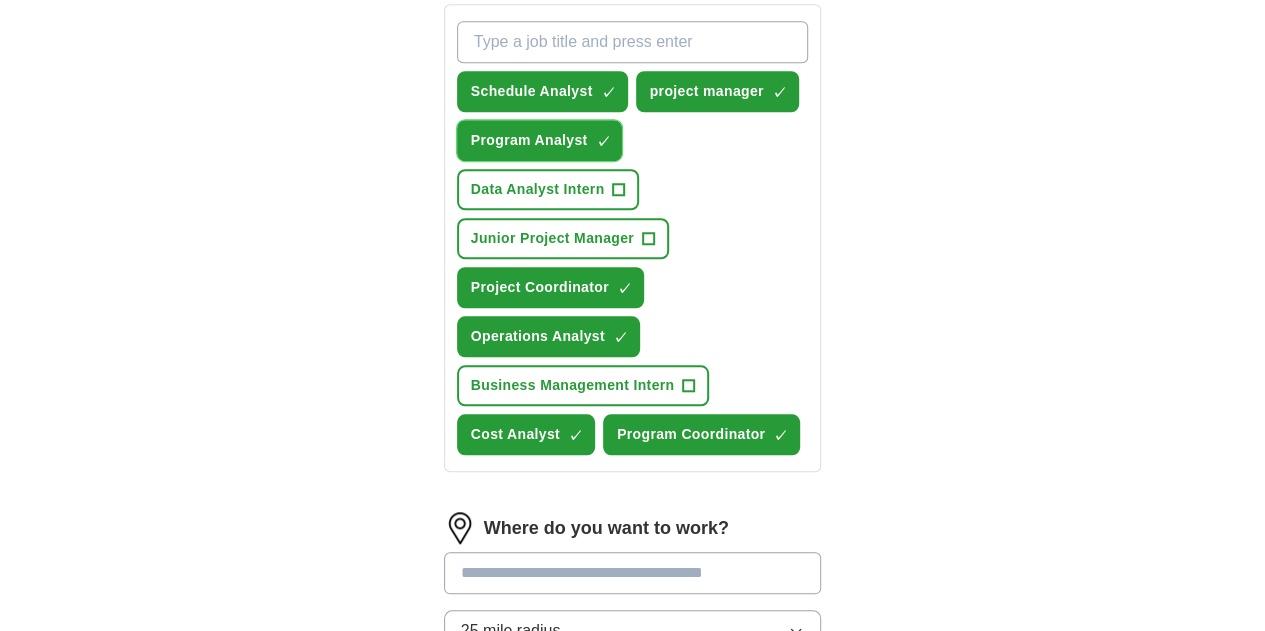 scroll, scrollTop: 792, scrollLeft: 0, axis: vertical 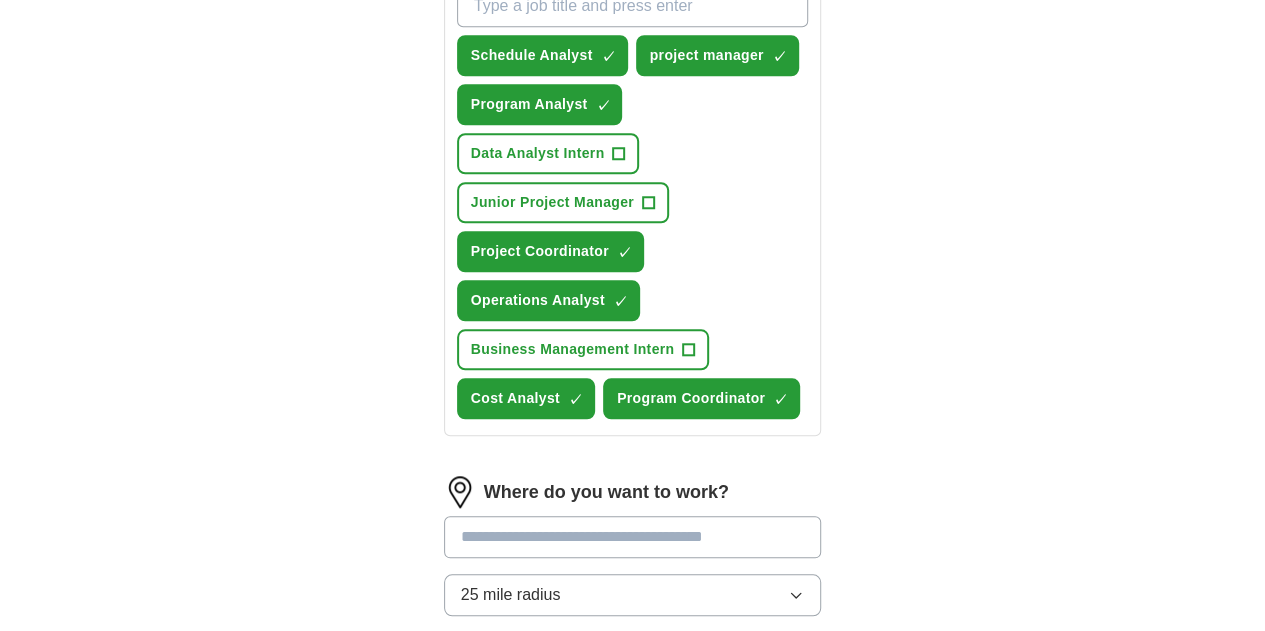 click at bounding box center [633, 537] 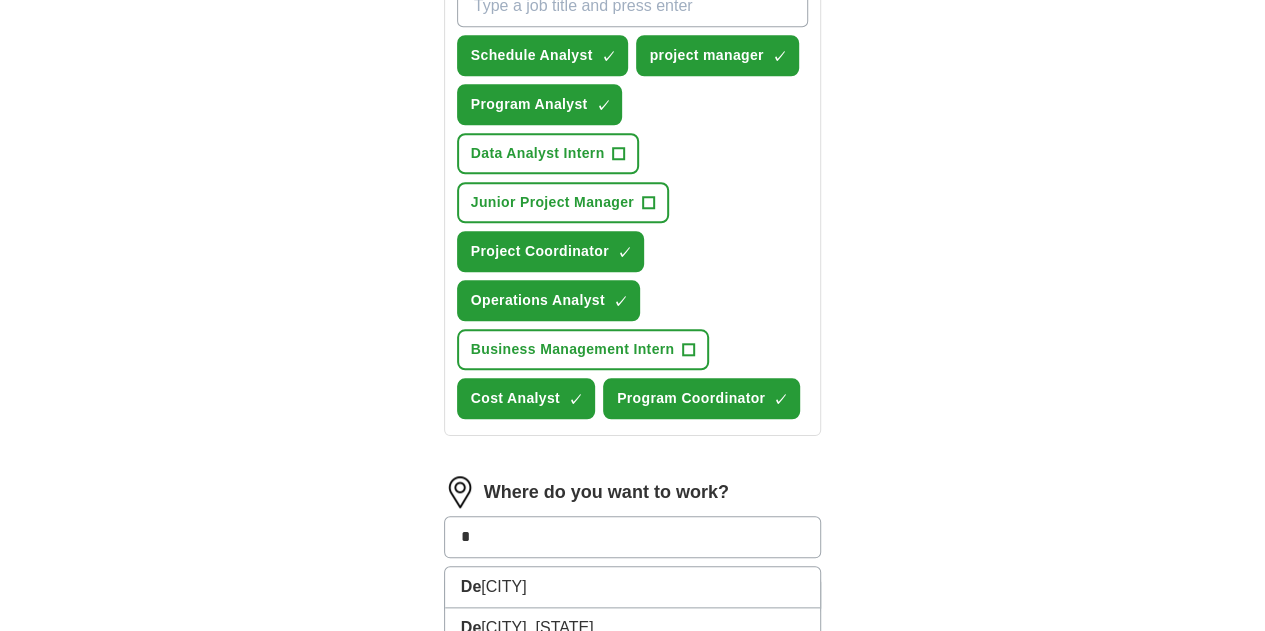 type on "*" 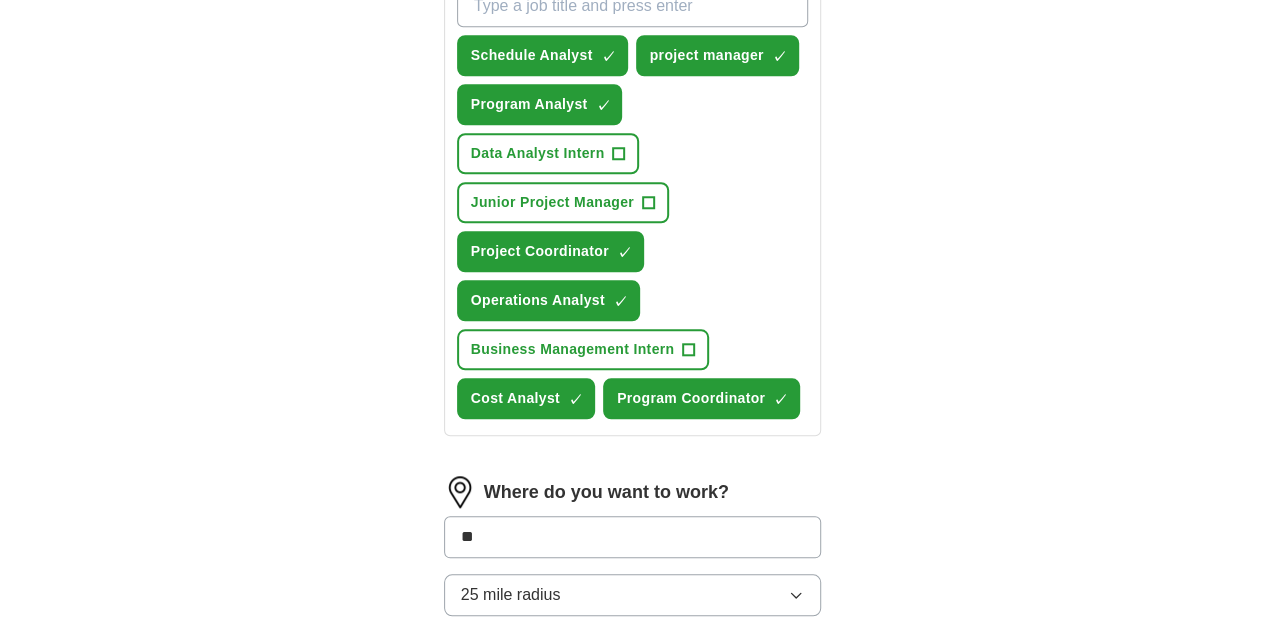 type on "***" 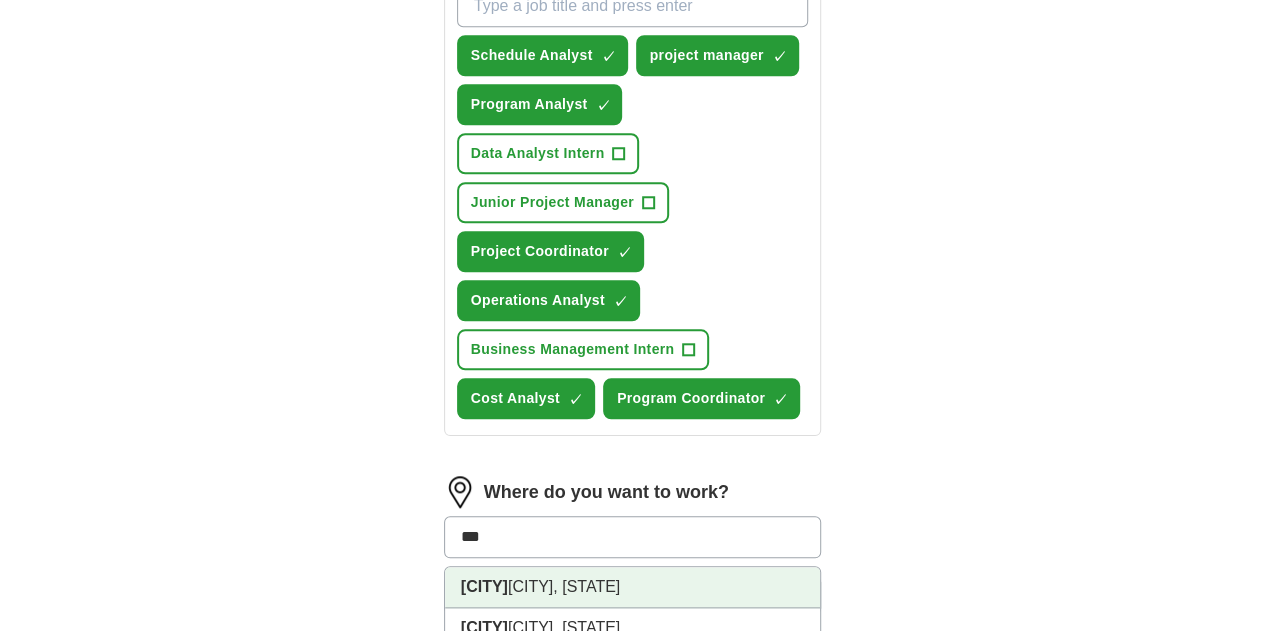 click on "[CITY], [STATE]" at bounding box center [633, 587] 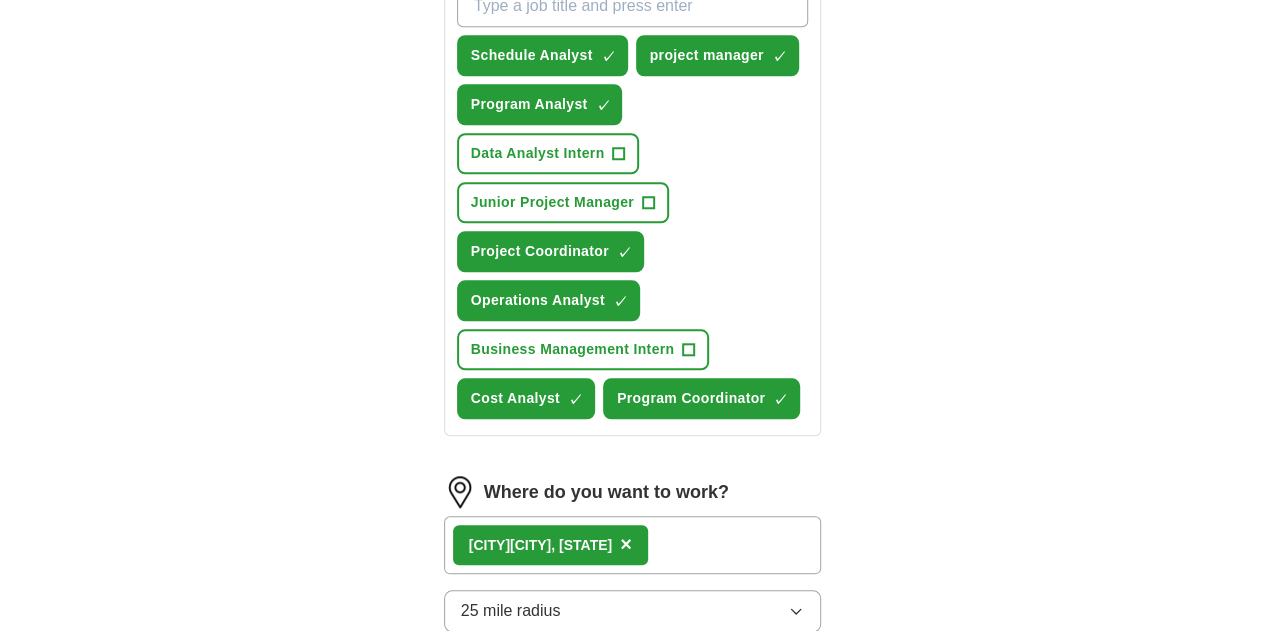 click on "25 mile radius" at bounding box center (633, 611) 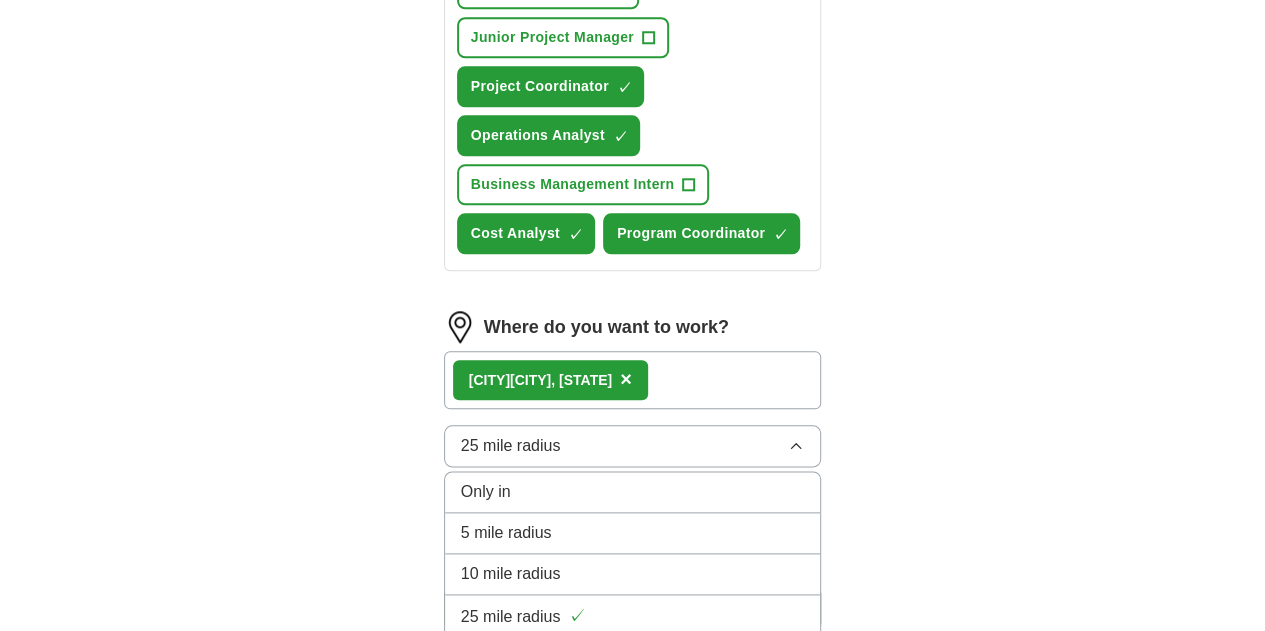 scroll, scrollTop: 956, scrollLeft: 0, axis: vertical 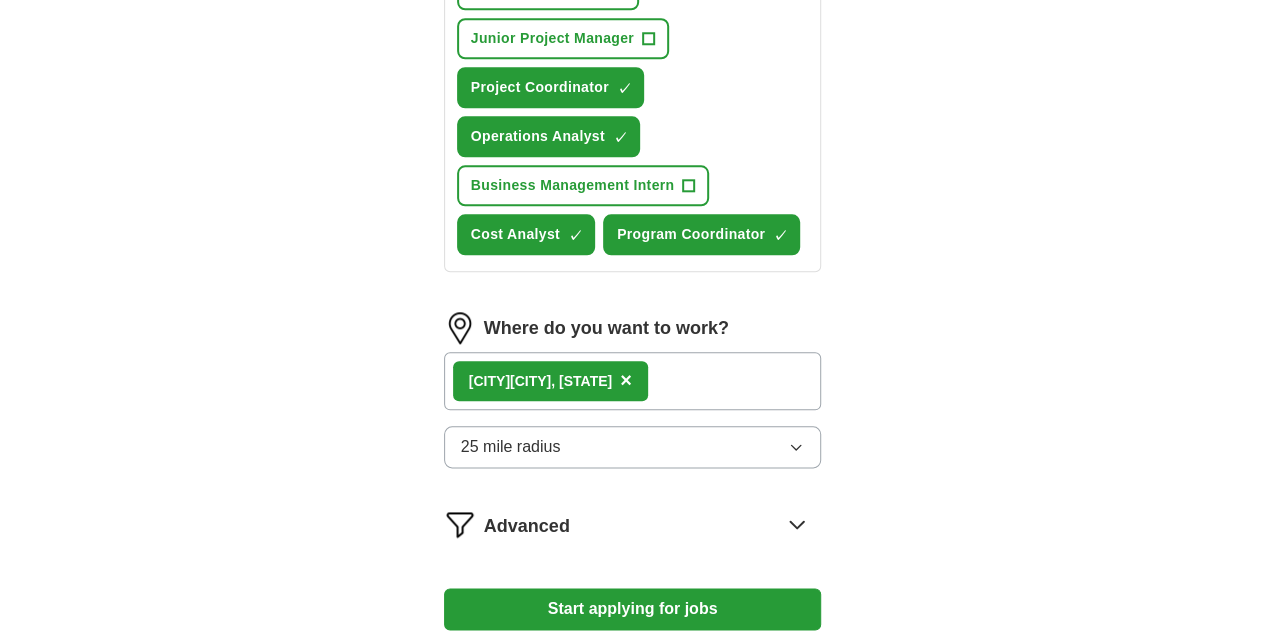 click on "[CITY], [STATE]" at bounding box center (633, -106) 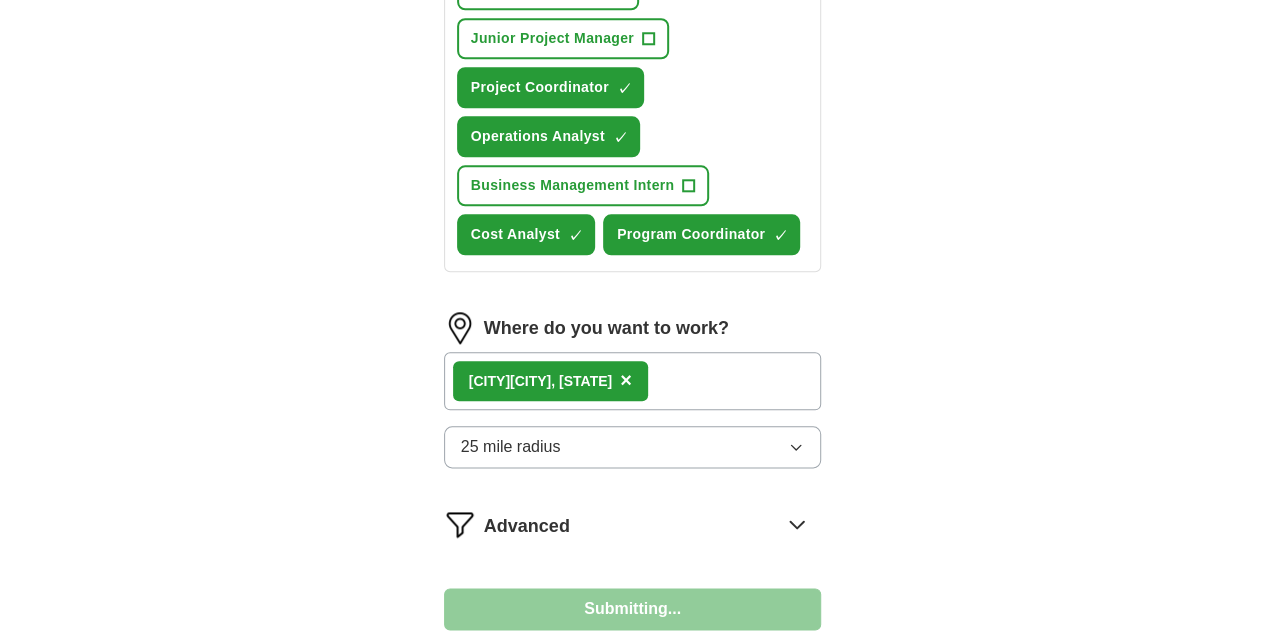 select on "**" 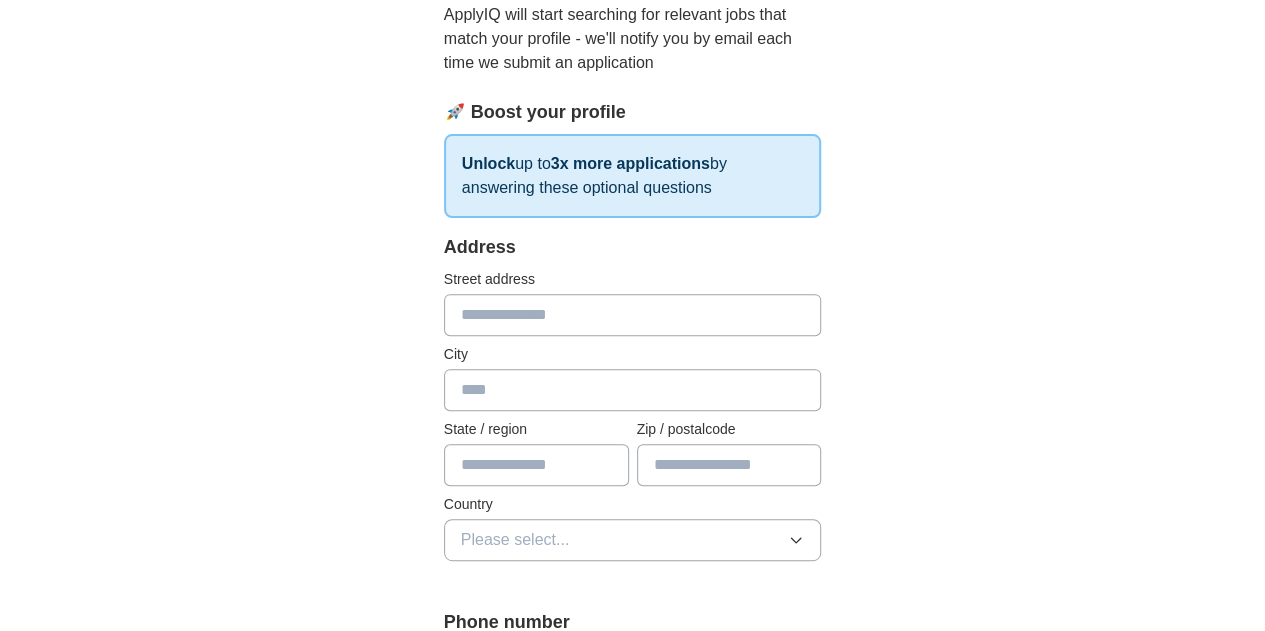 scroll, scrollTop: 232, scrollLeft: 0, axis: vertical 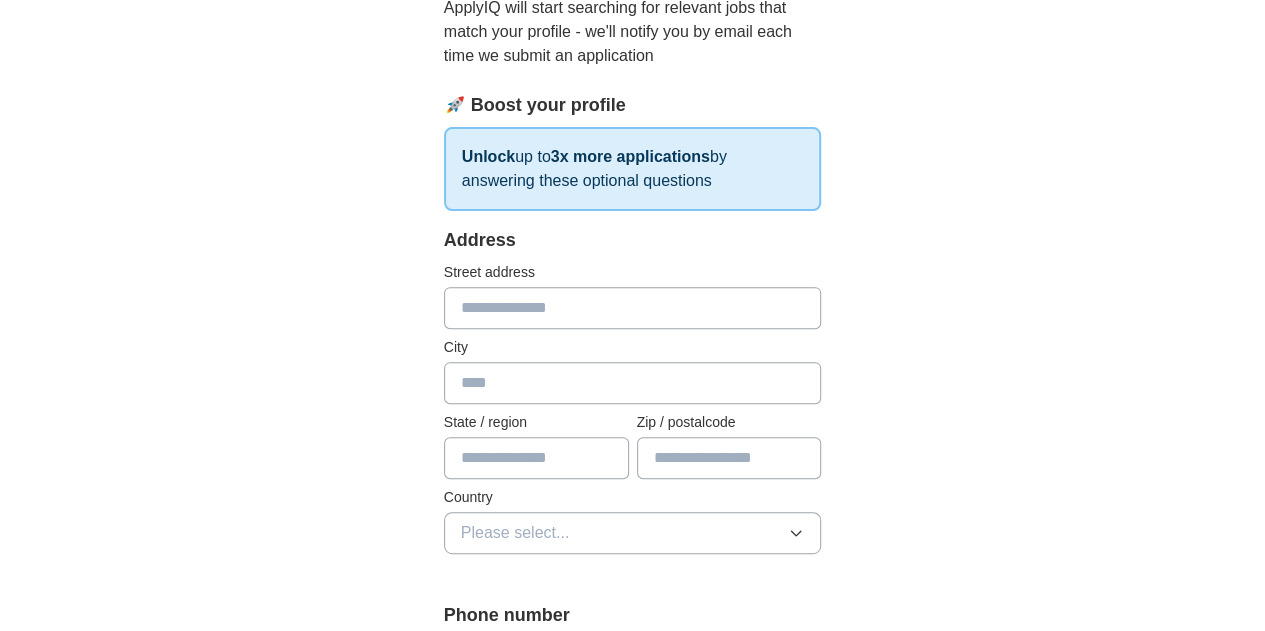 click at bounding box center (633, 308) 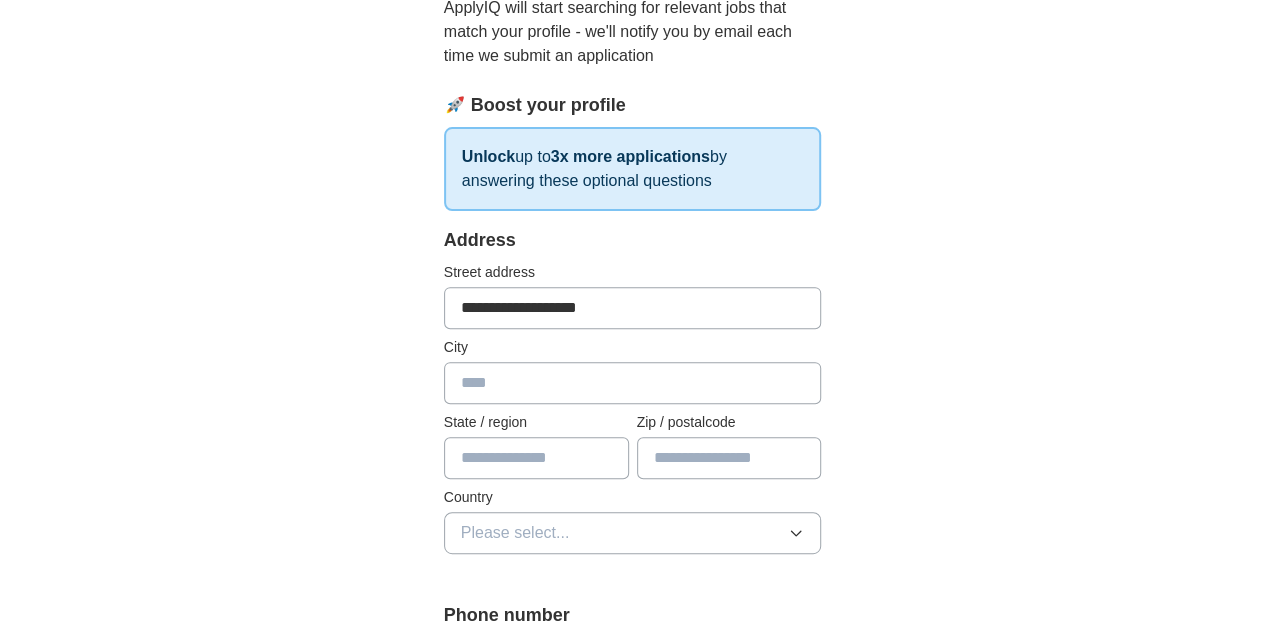 type on "*****" 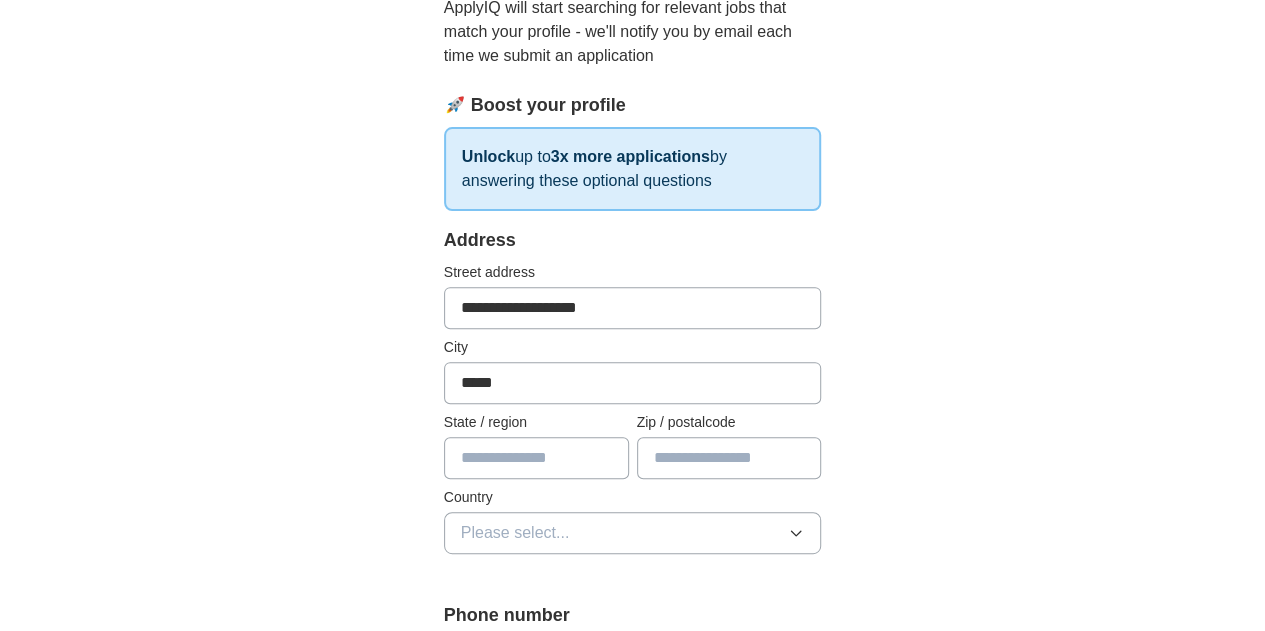 type on "**" 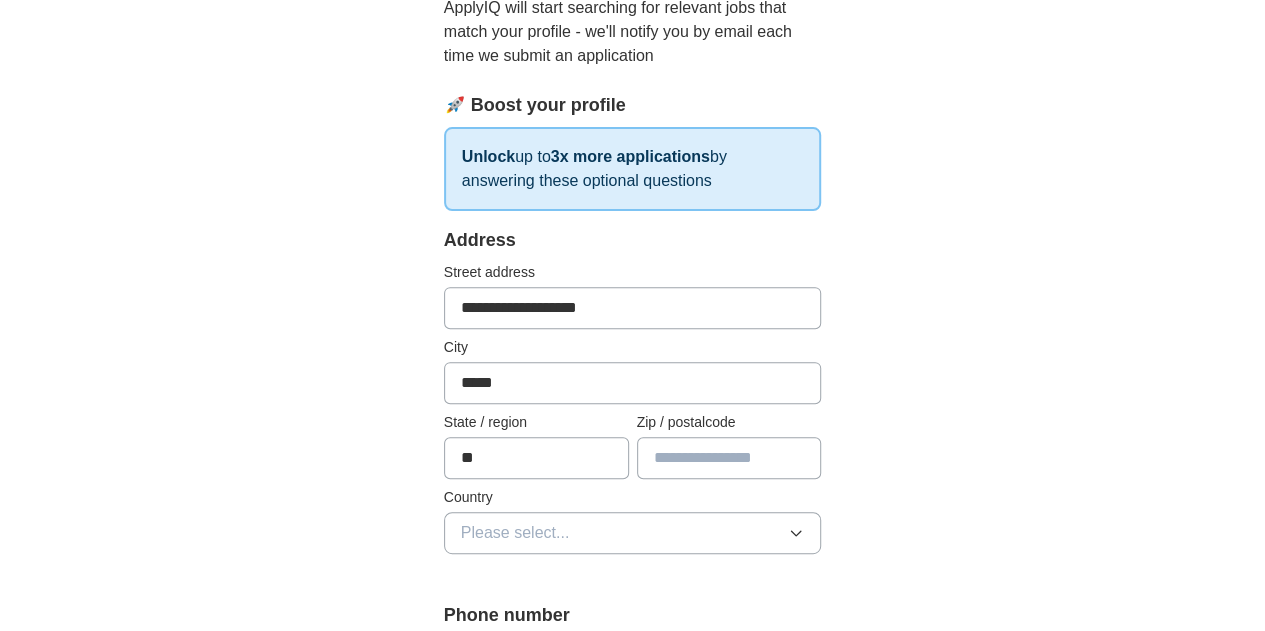 type on "*****" 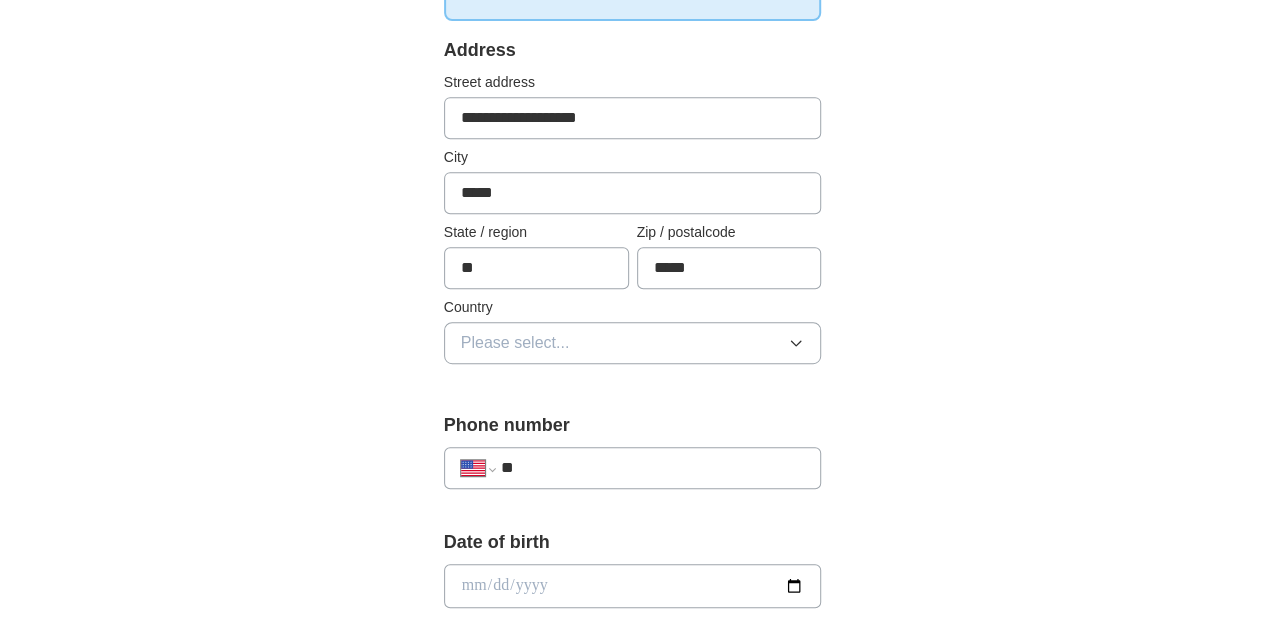 scroll, scrollTop: 434, scrollLeft: 0, axis: vertical 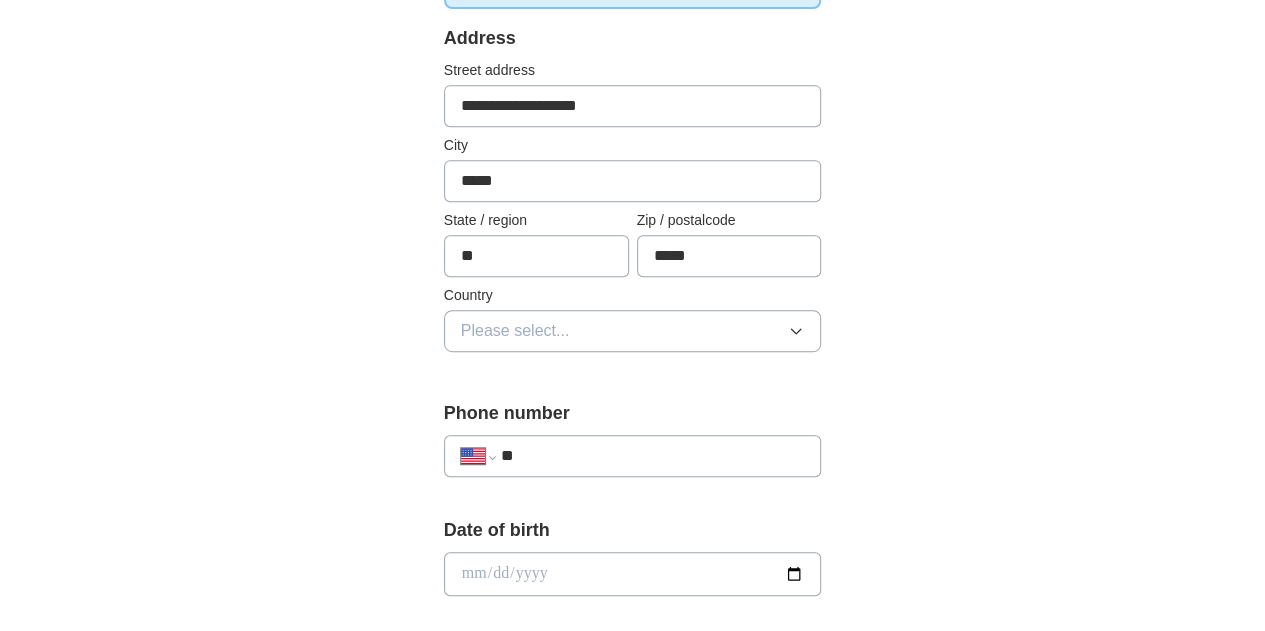 click on "Please select..." at bounding box center [633, 331] 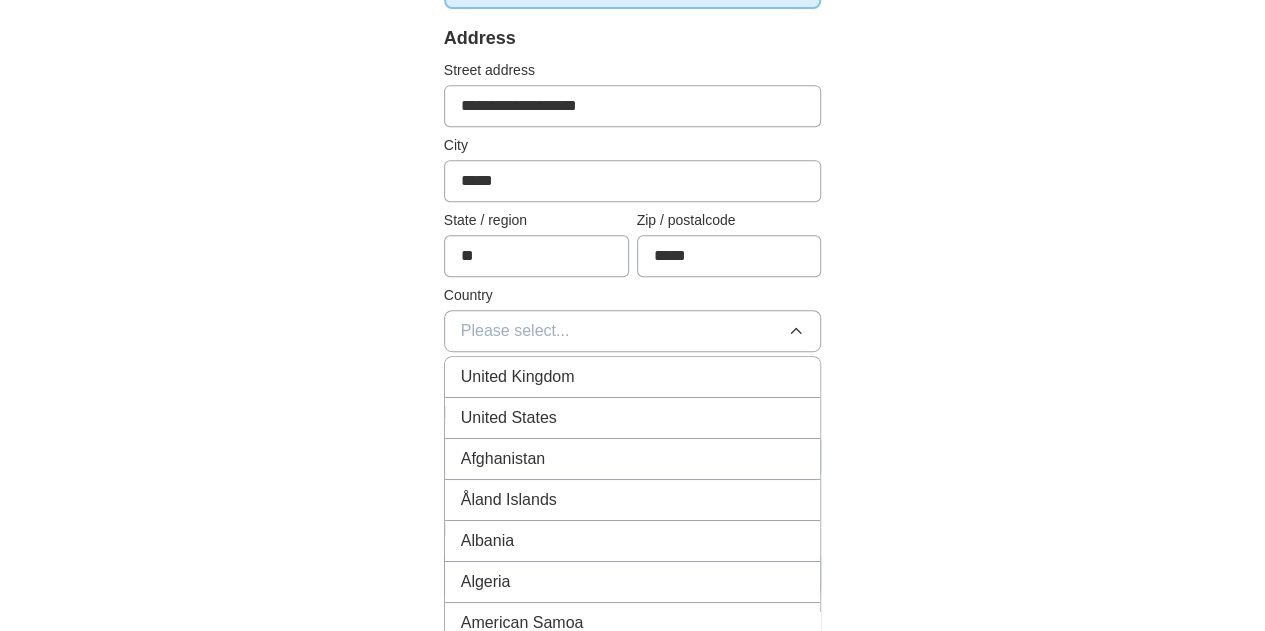 click on "United States" at bounding box center (633, 418) 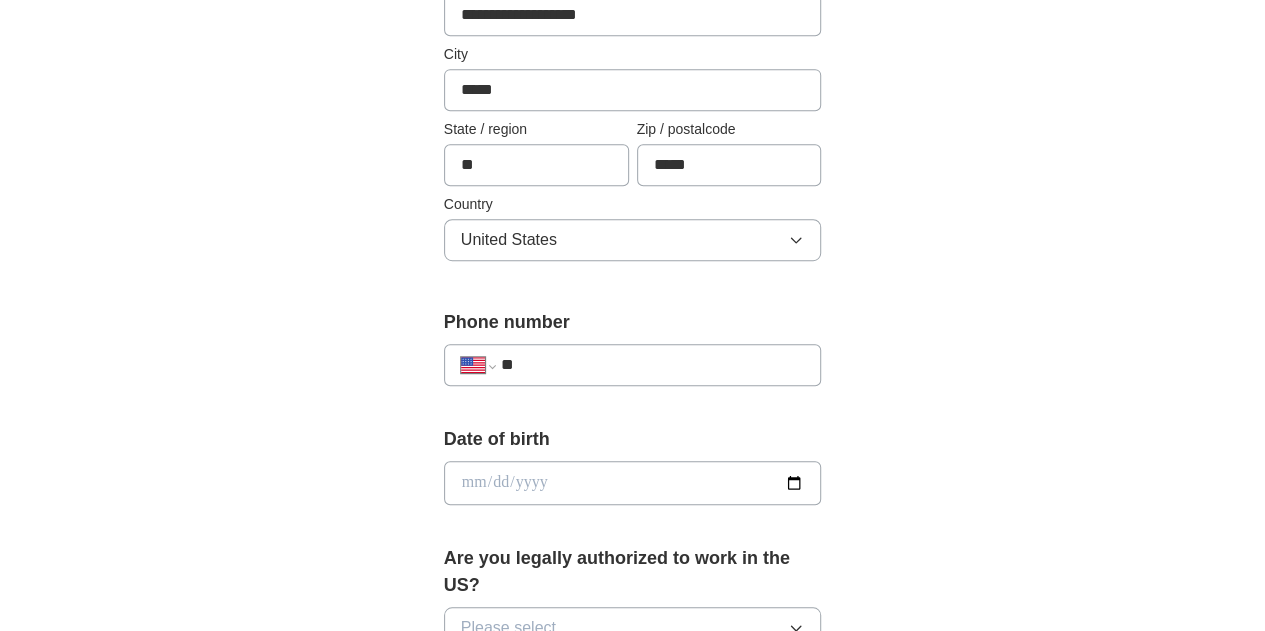 scroll, scrollTop: 530, scrollLeft: 0, axis: vertical 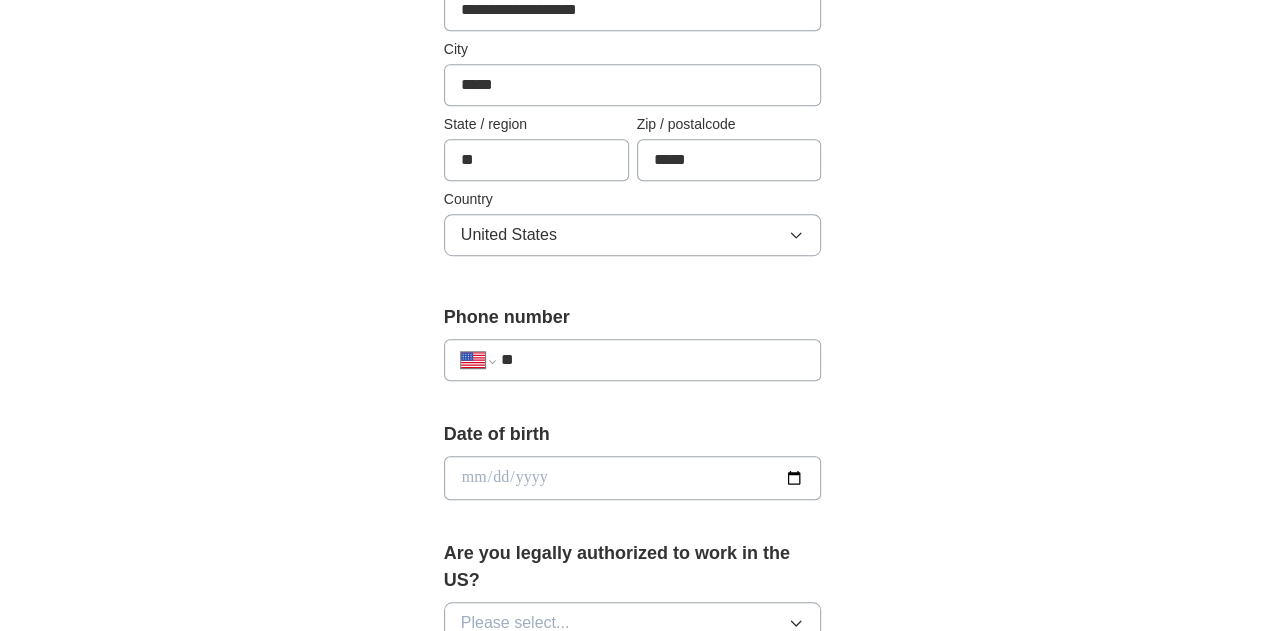 click on "**" at bounding box center [653, 360] 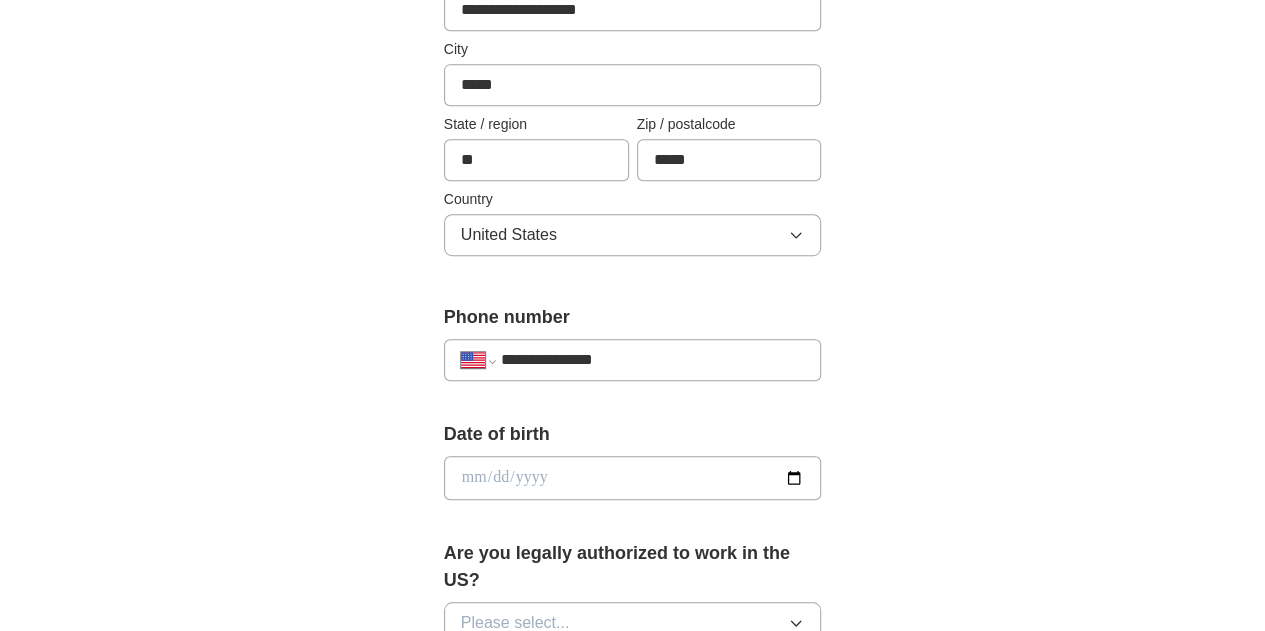 type on "**********" 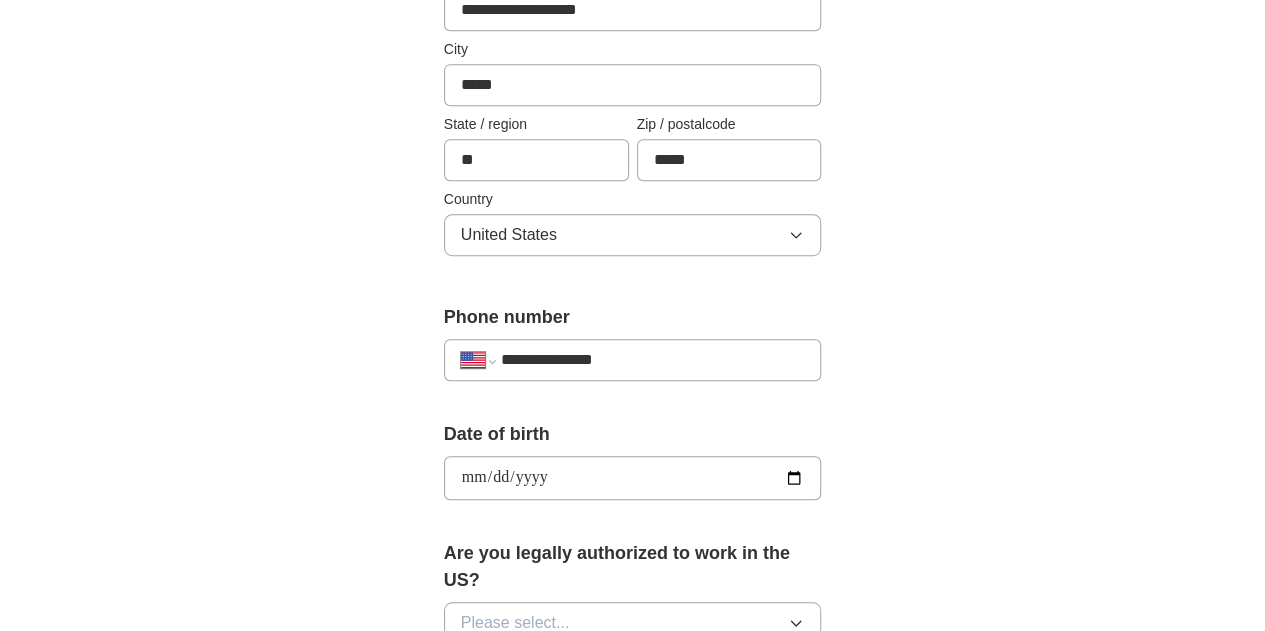 type on "**********" 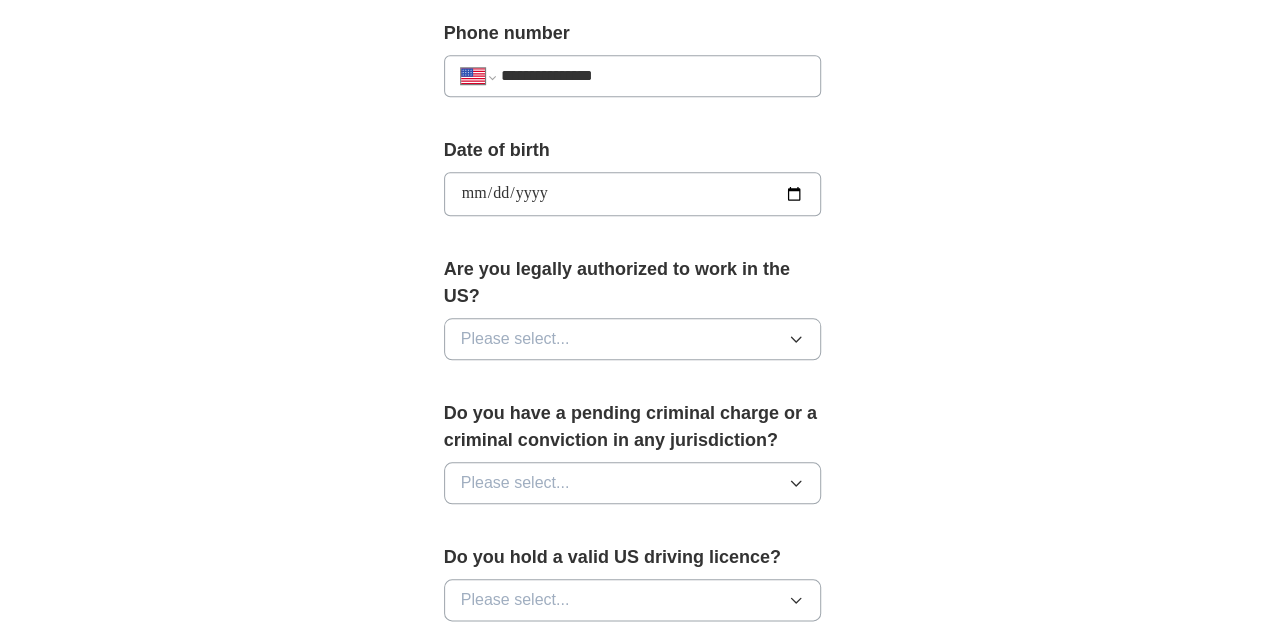 scroll, scrollTop: 816, scrollLeft: 0, axis: vertical 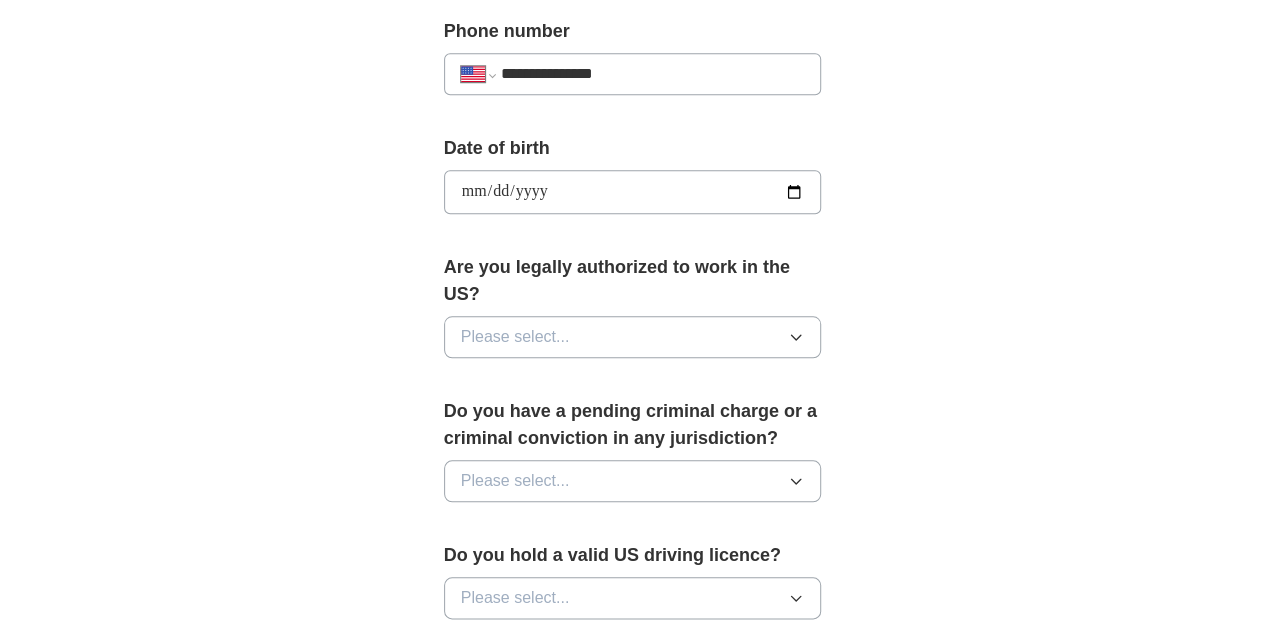 click on "Please select..." at bounding box center (633, 337) 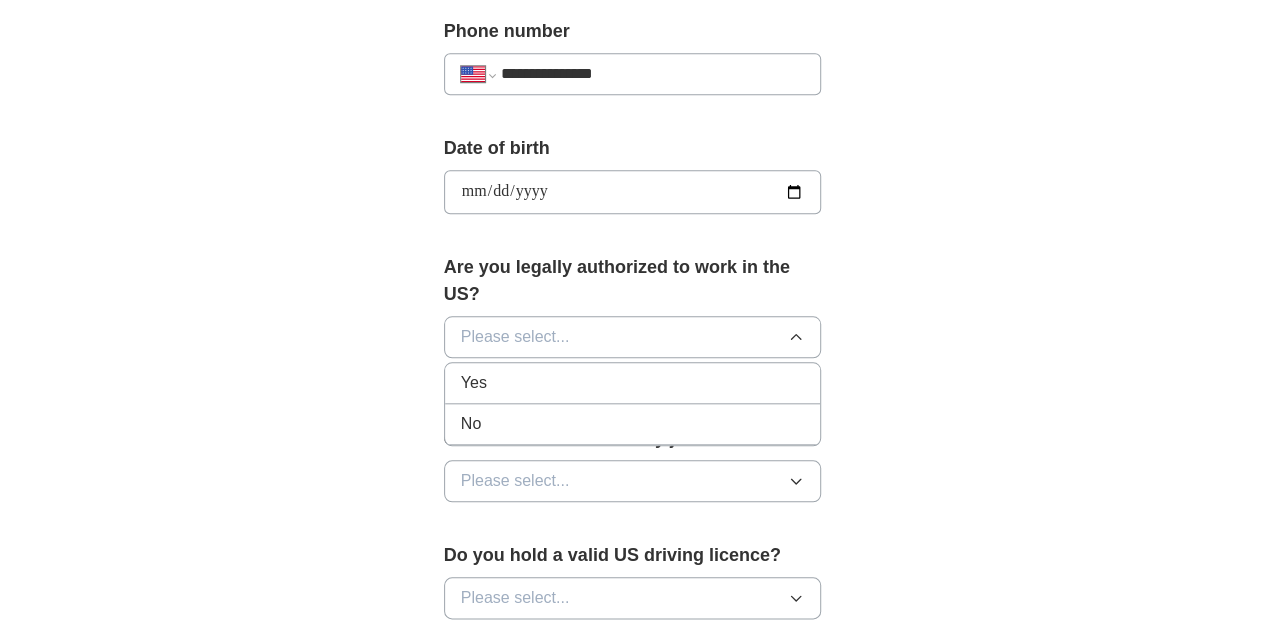 click on "Yes" at bounding box center (633, 383) 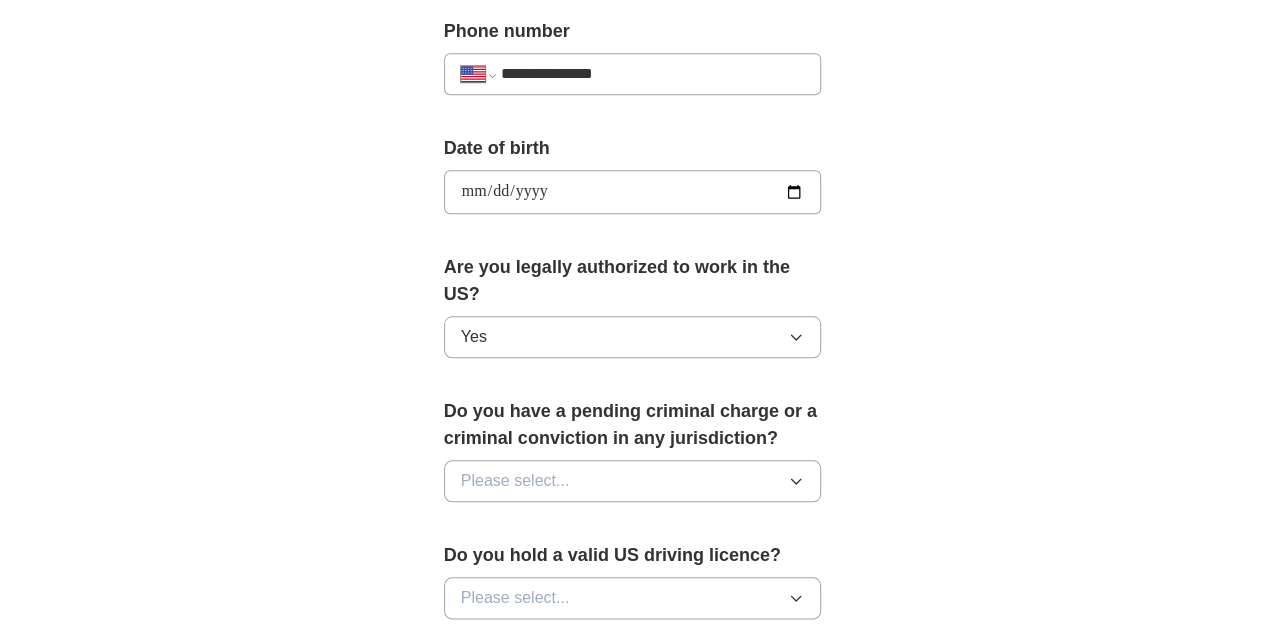 click on "Please select..." at bounding box center [633, 481] 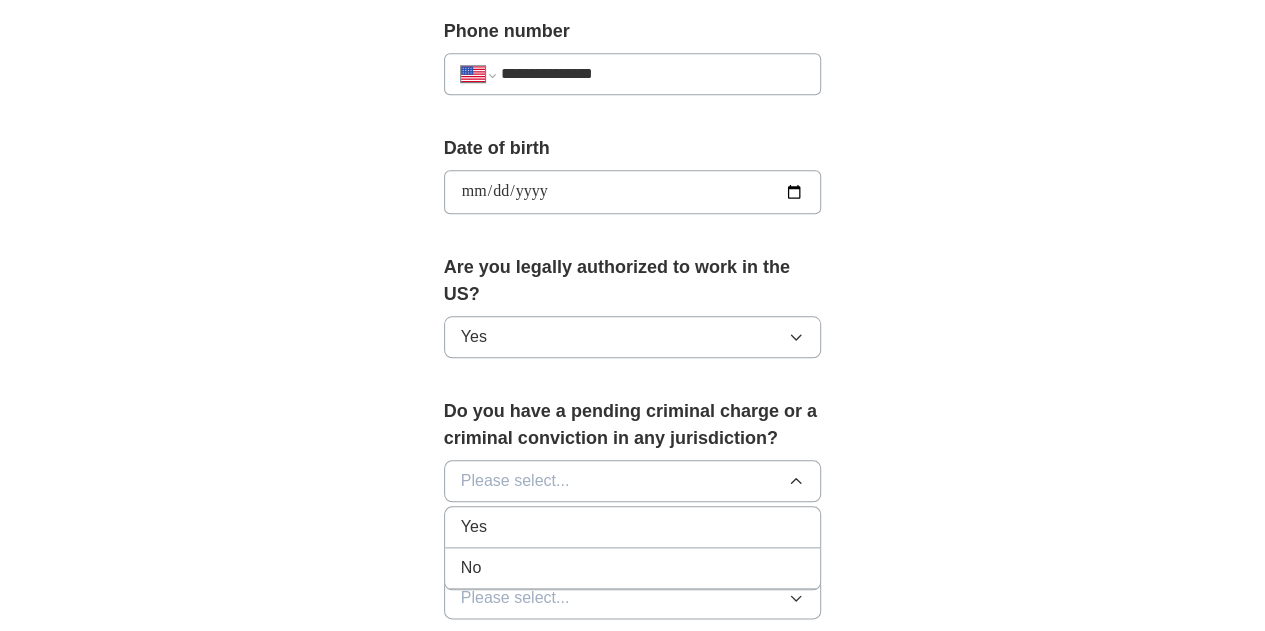 click on "No" at bounding box center (633, 568) 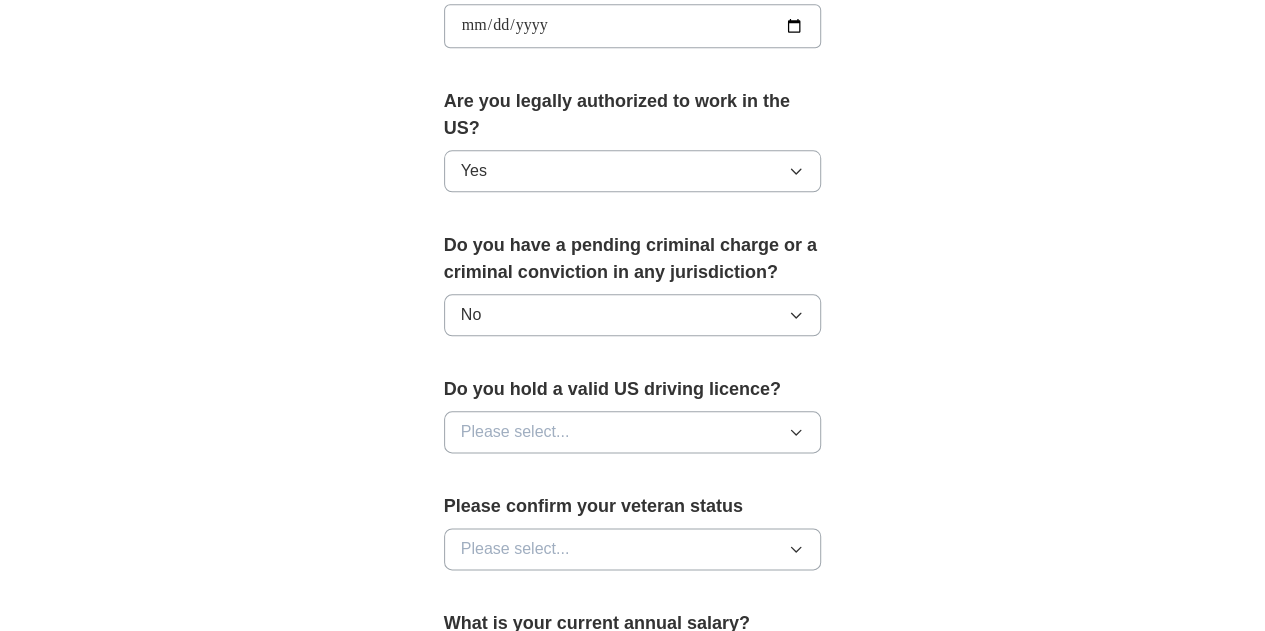 scroll, scrollTop: 998, scrollLeft: 0, axis: vertical 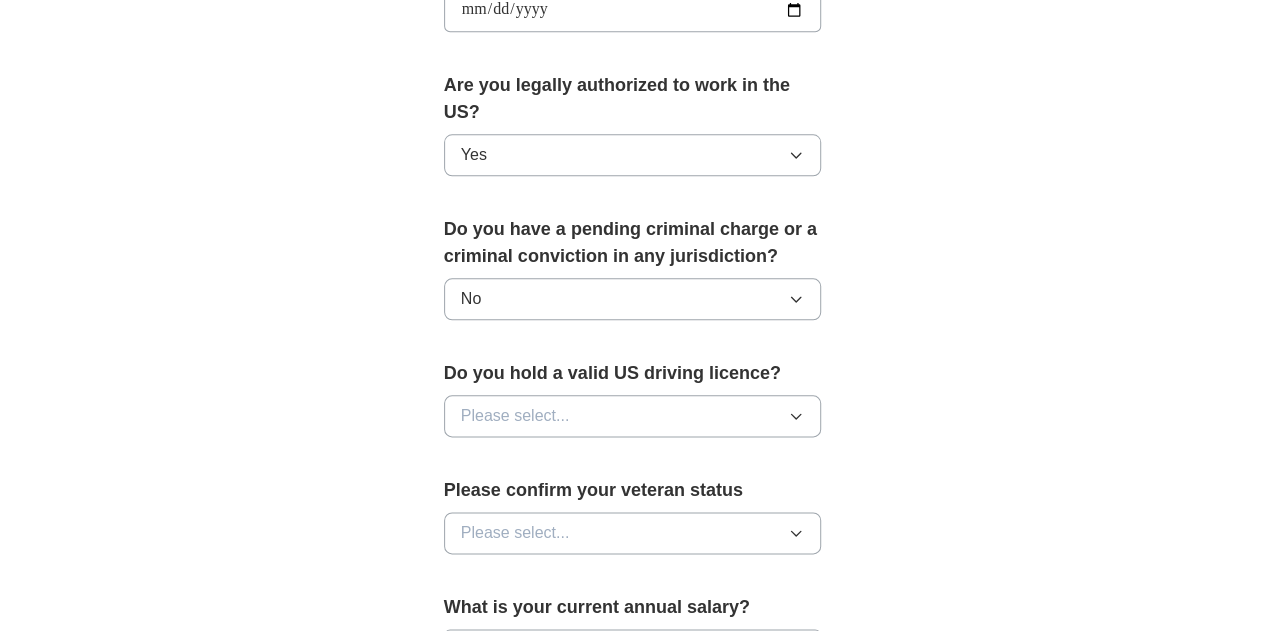 click on "Please select..." at bounding box center [633, 416] 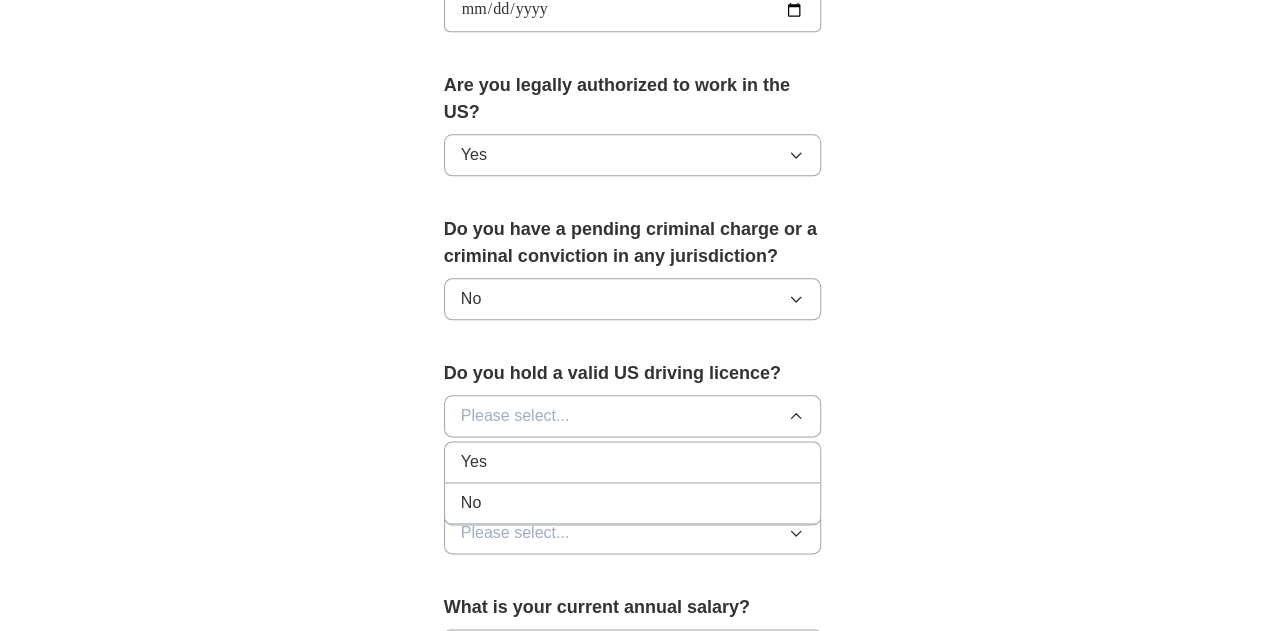 click on "Do you hold a valid US driving licence? Please select... Yes No" at bounding box center (633, 406) 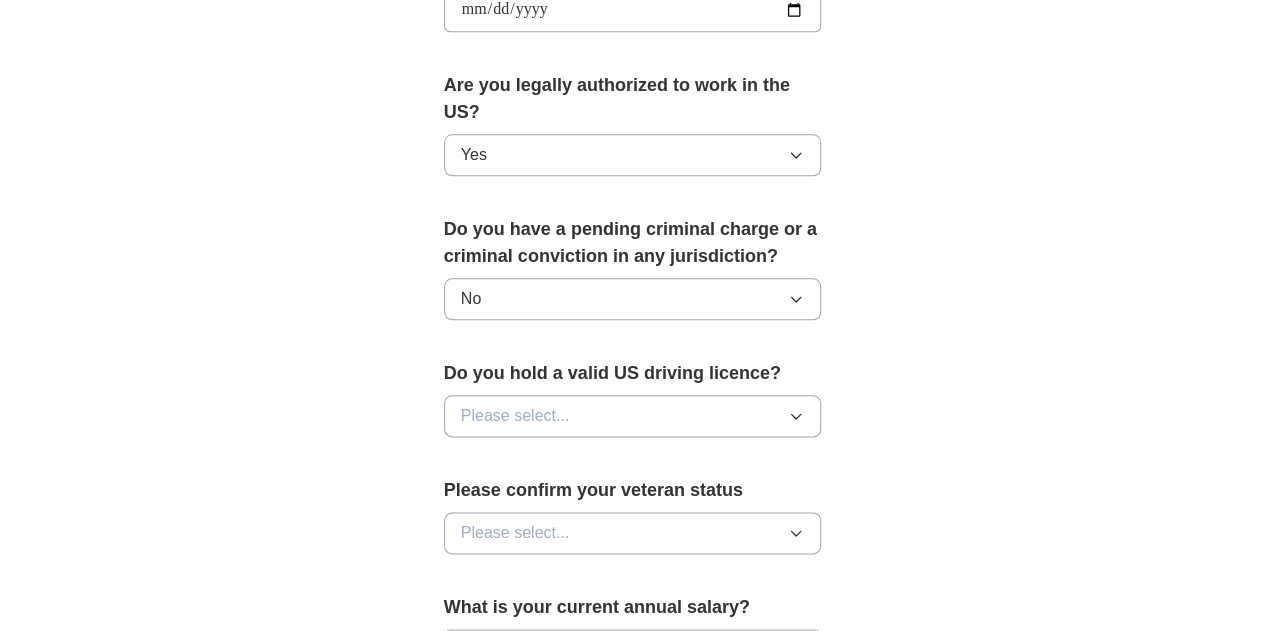 click on "Please select..." at bounding box center (633, 416) 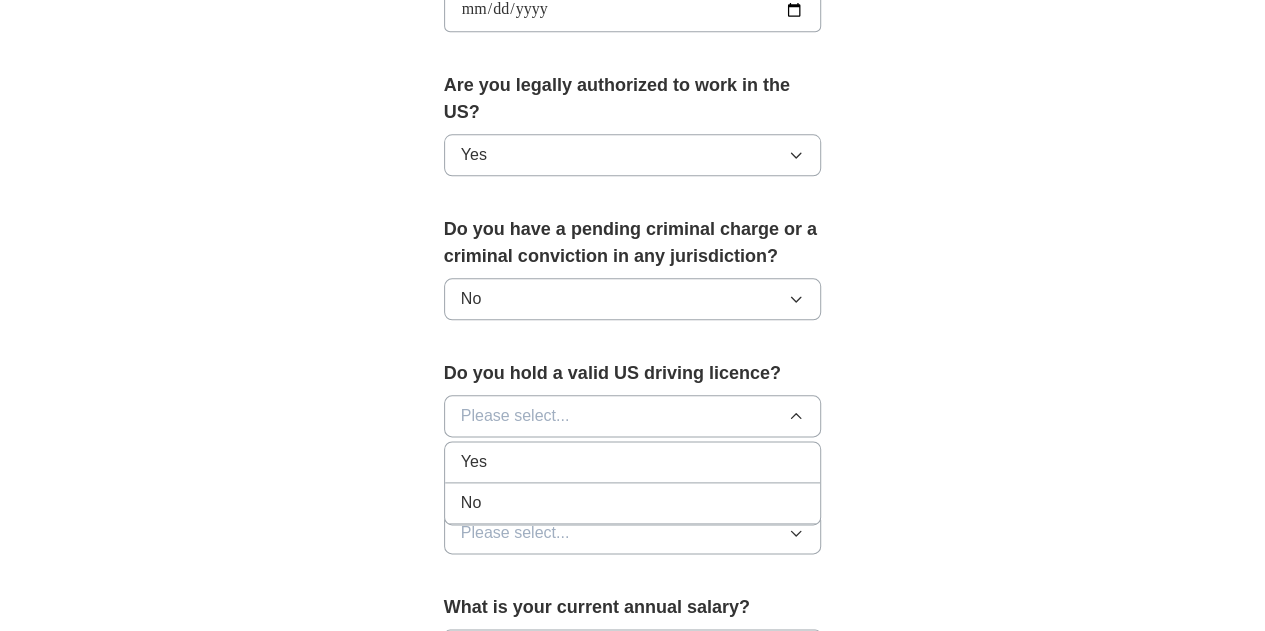 click on "Yes" at bounding box center [633, 462] 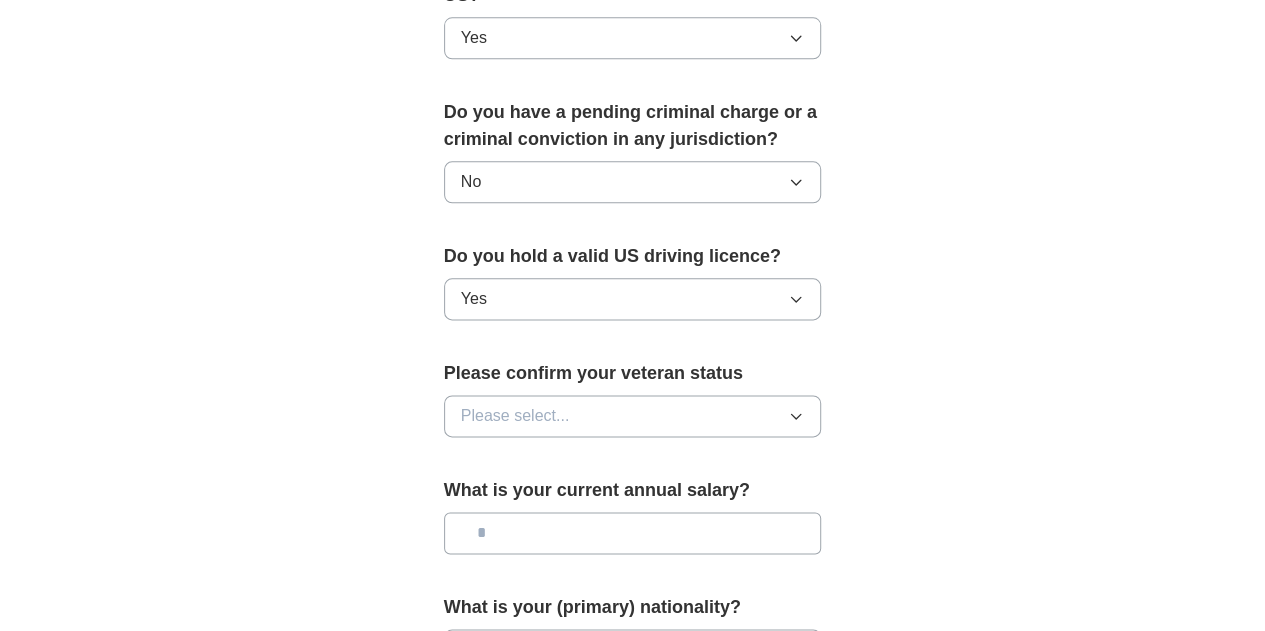 scroll, scrollTop: 1127, scrollLeft: 0, axis: vertical 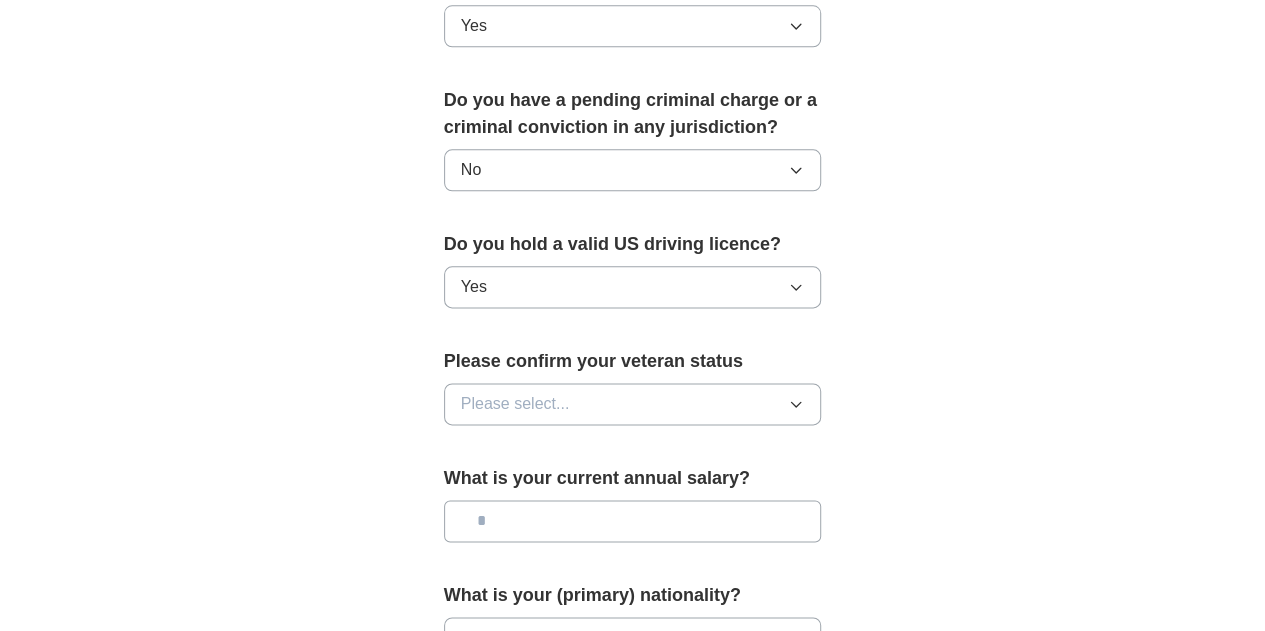 click on "Please select..." at bounding box center (633, 404) 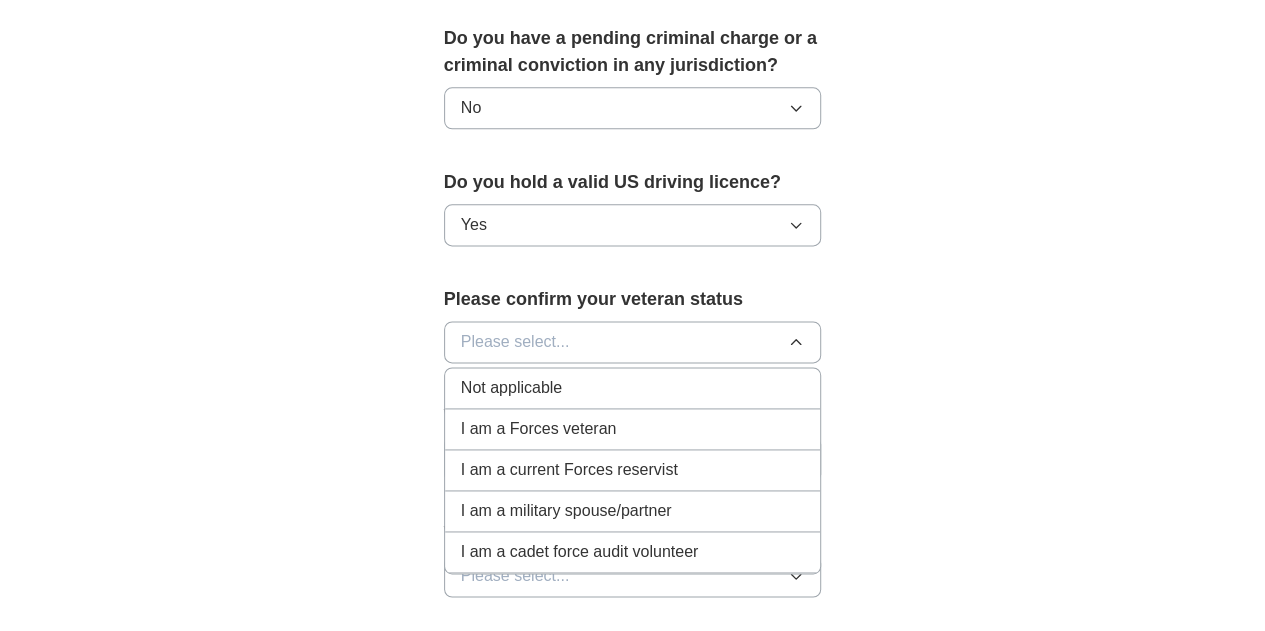 scroll, scrollTop: 1241, scrollLeft: 0, axis: vertical 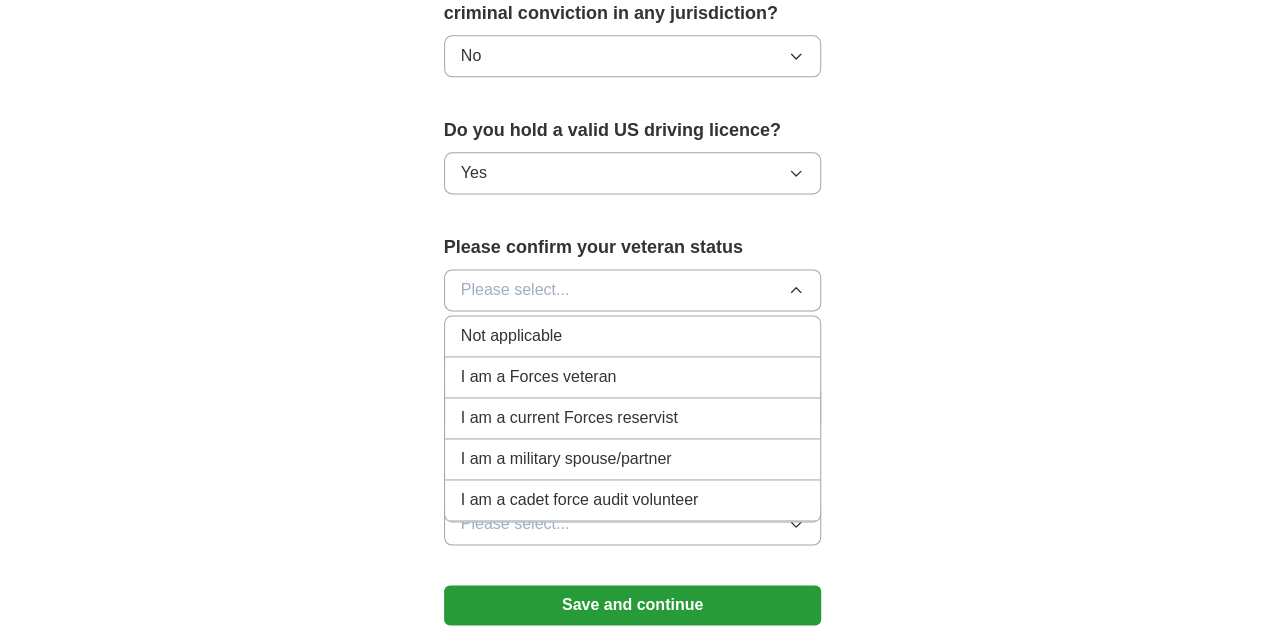 click on "Not applicable" at bounding box center (633, 336) 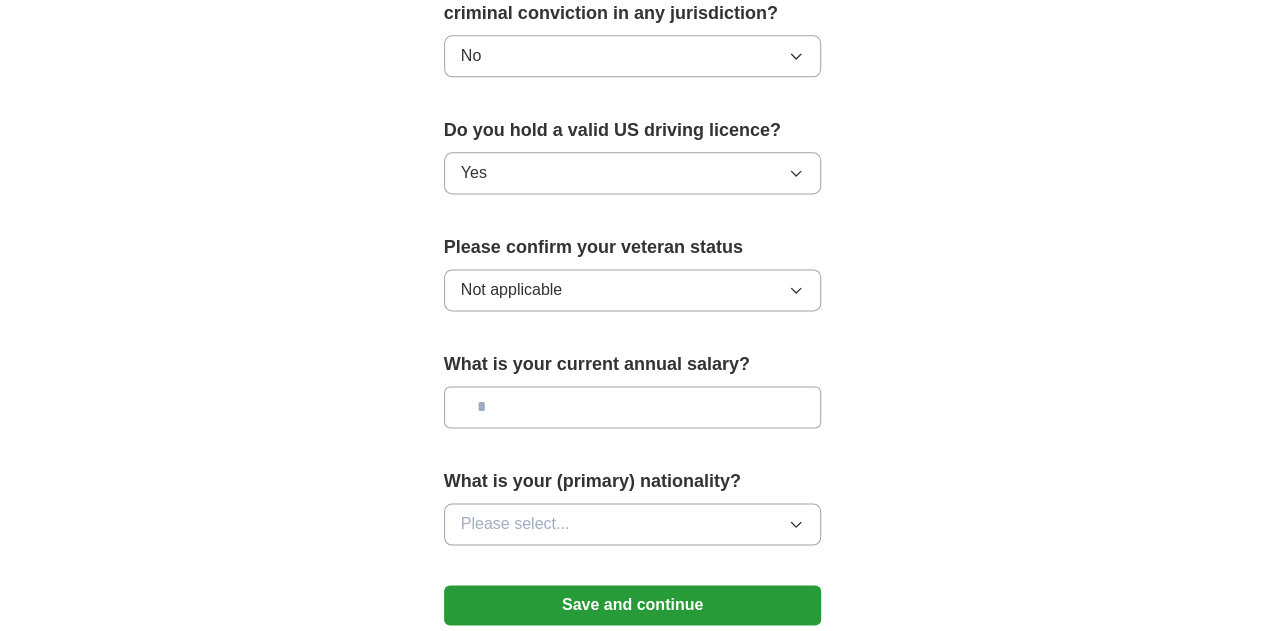 click at bounding box center (633, 407) 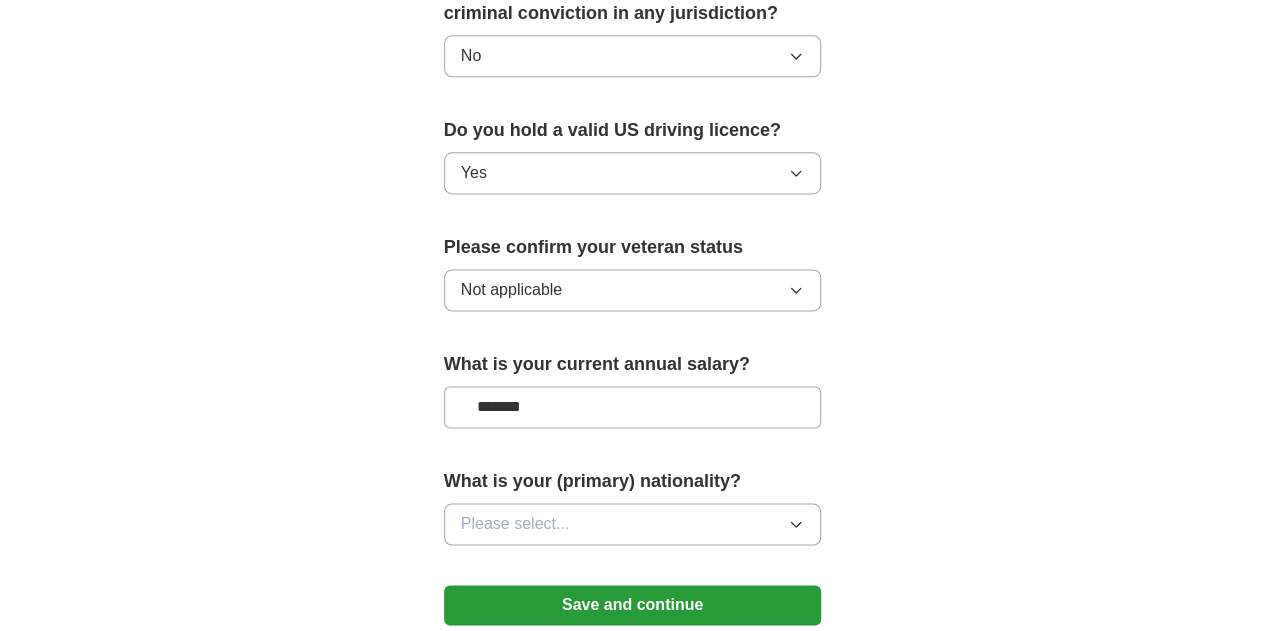 type on "*******" 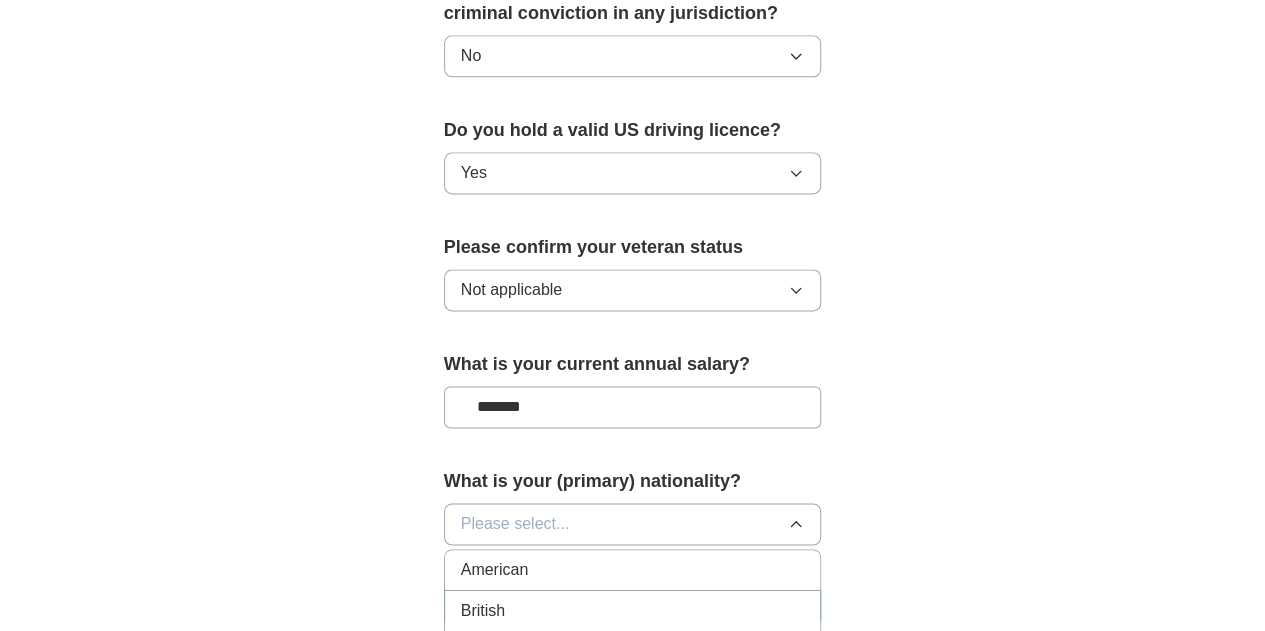 click on "American" at bounding box center [633, 570] 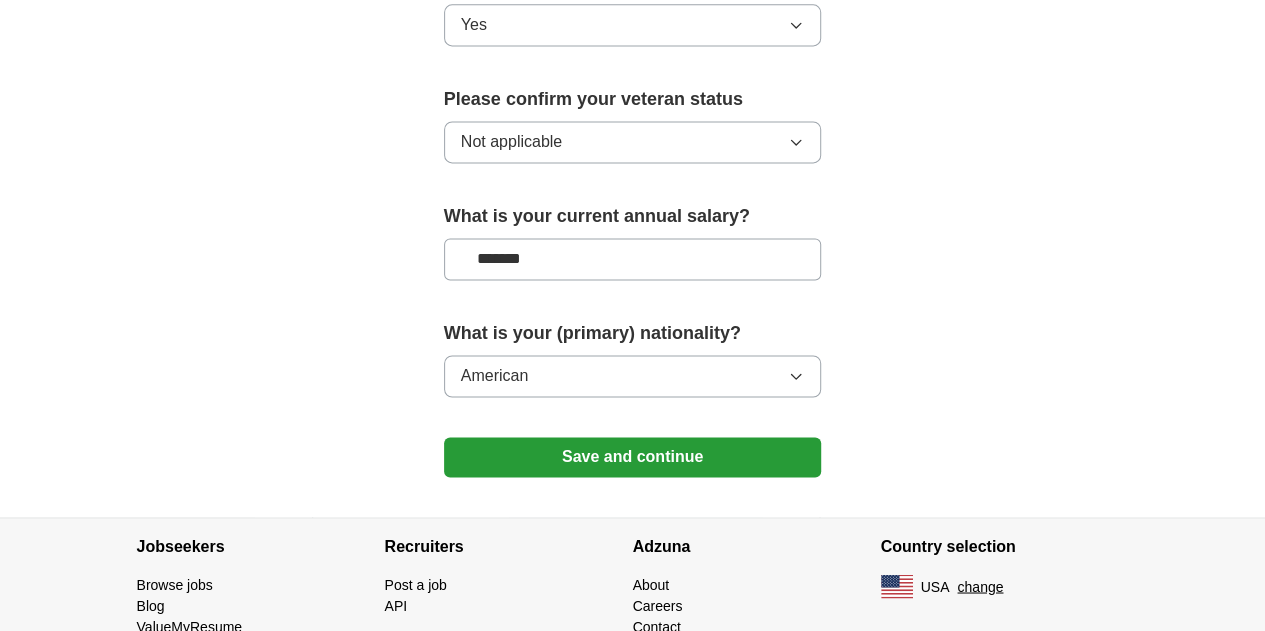 scroll, scrollTop: 1390, scrollLeft: 0, axis: vertical 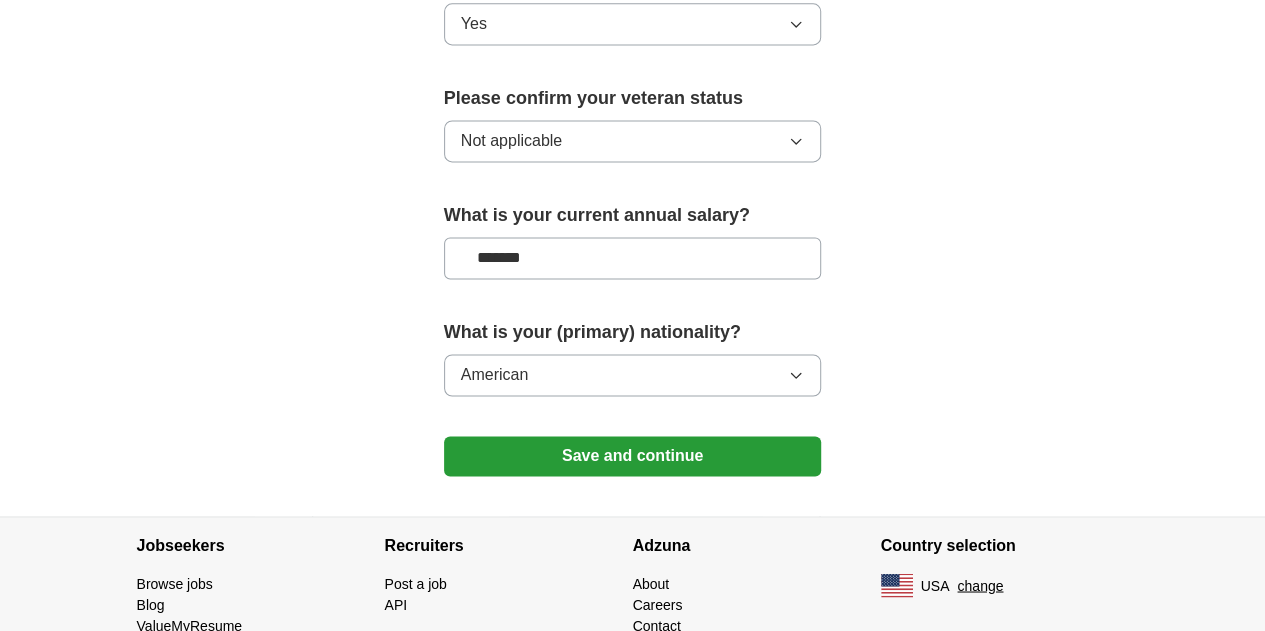 click on "Save and continue" at bounding box center (633, 456) 